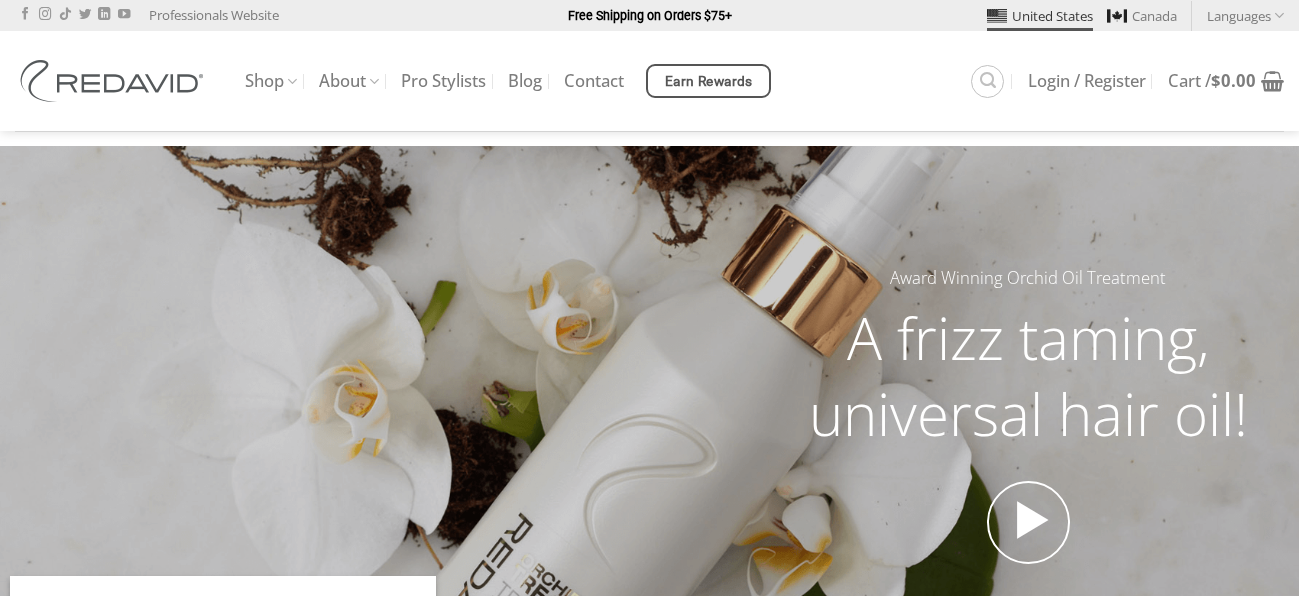 scroll, scrollTop: 0, scrollLeft: 0, axis: both 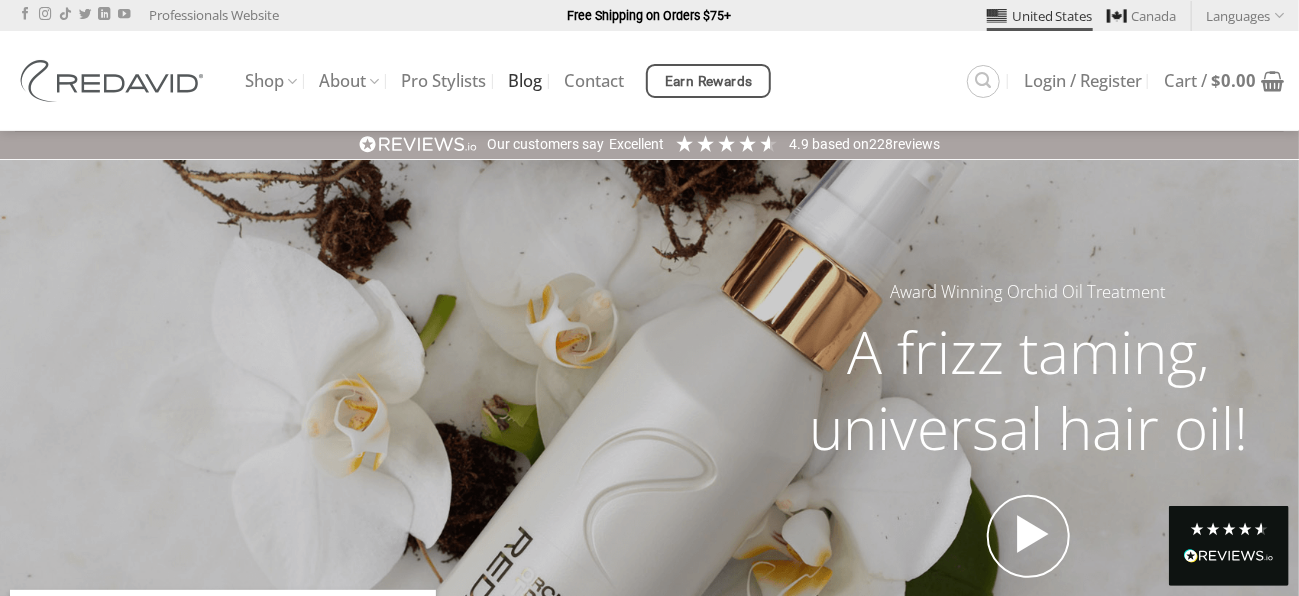 click on "Blog" at bounding box center (525, 81) 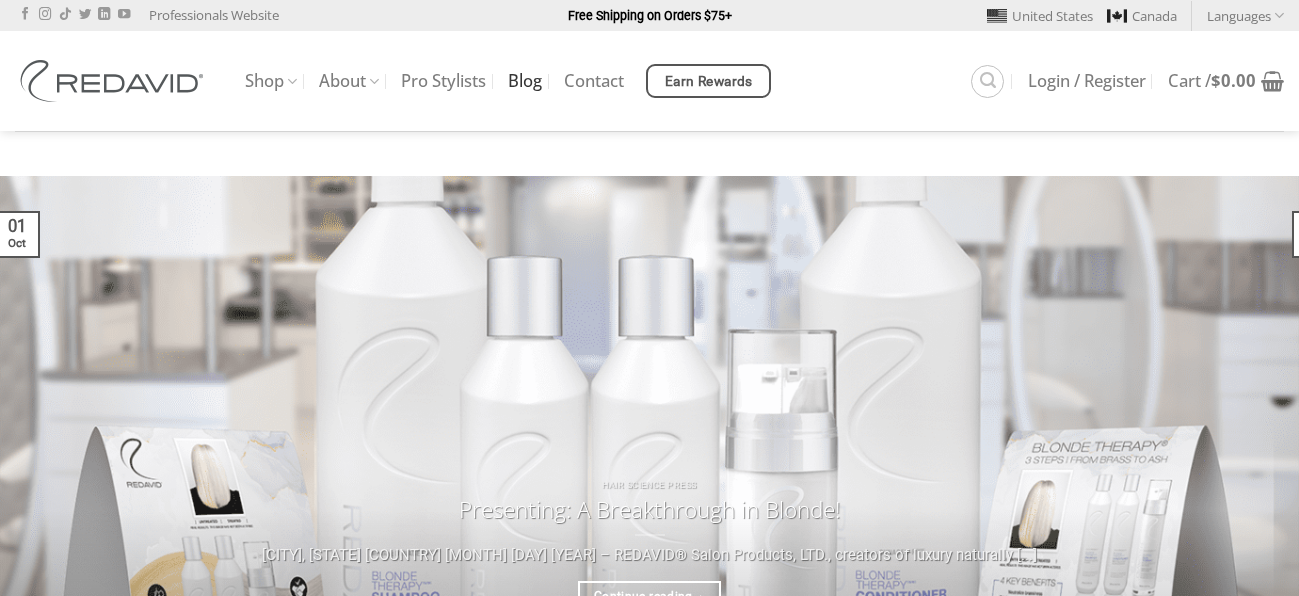 scroll, scrollTop: 0, scrollLeft: 0, axis: both 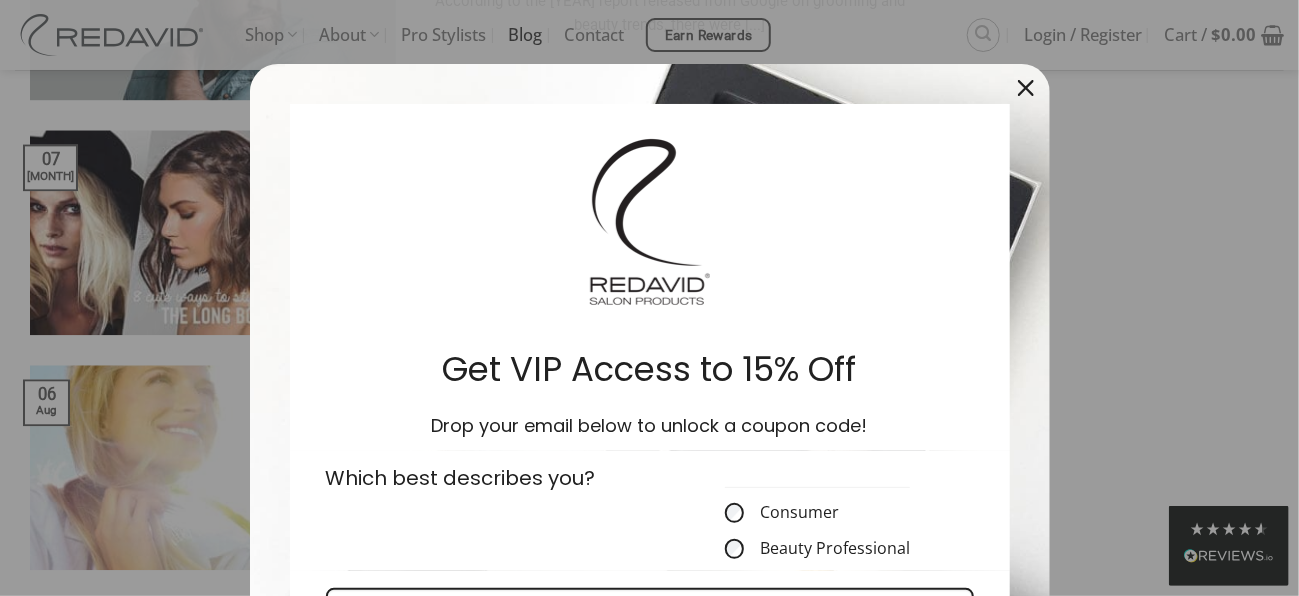 click 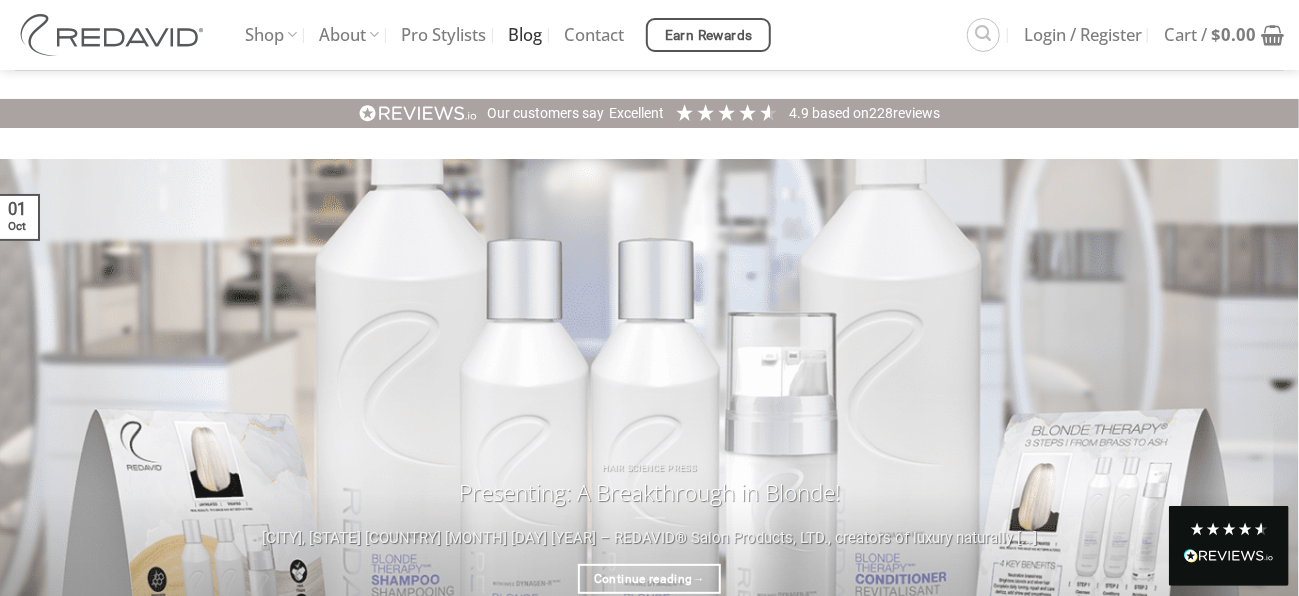 scroll, scrollTop: 0, scrollLeft: 0, axis: both 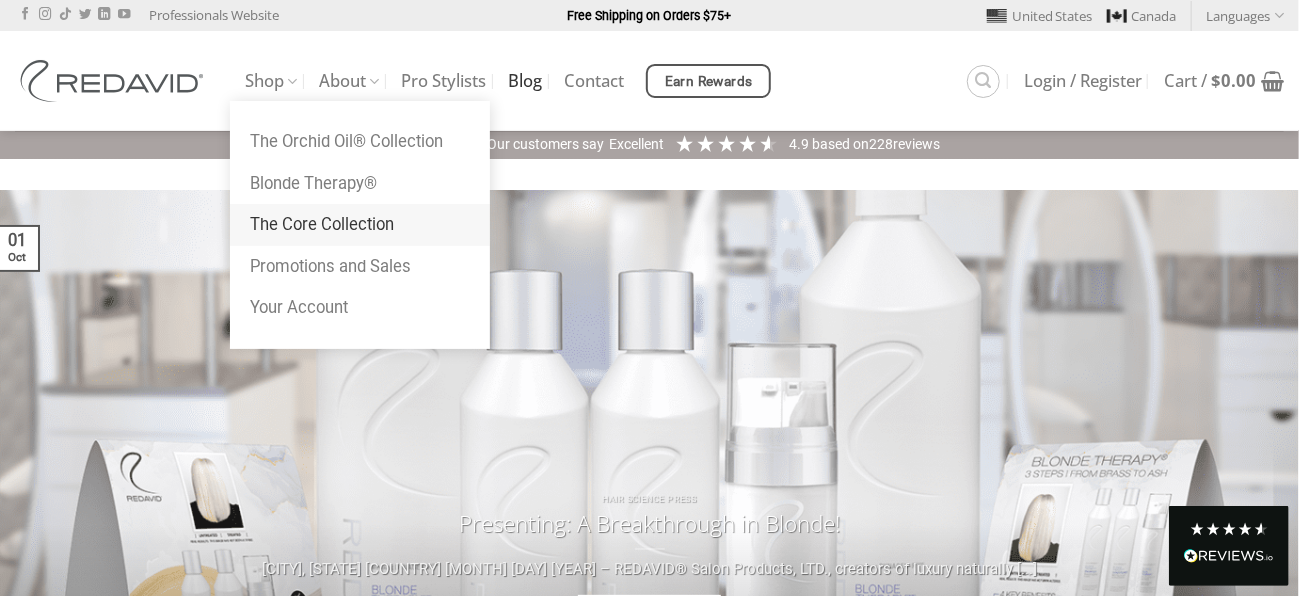 click on "The Core Collection" at bounding box center [360, 225] 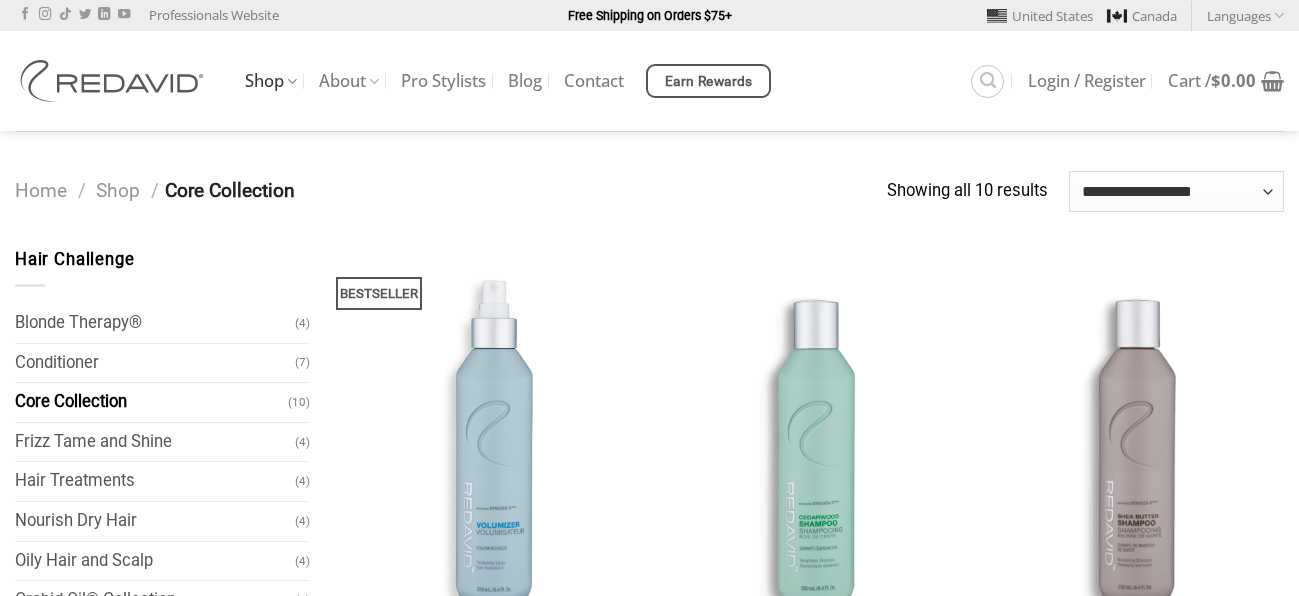 scroll, scrollTop: 0, scrollLeft: 0, axis: both 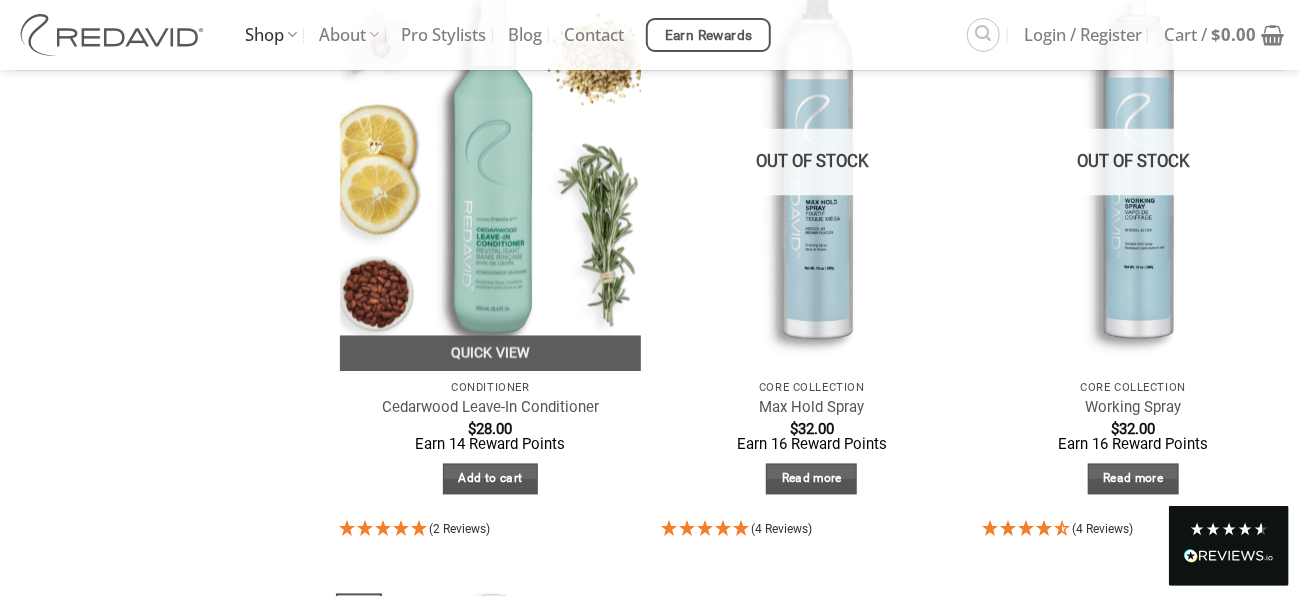 click at bounding box center [491, 169] 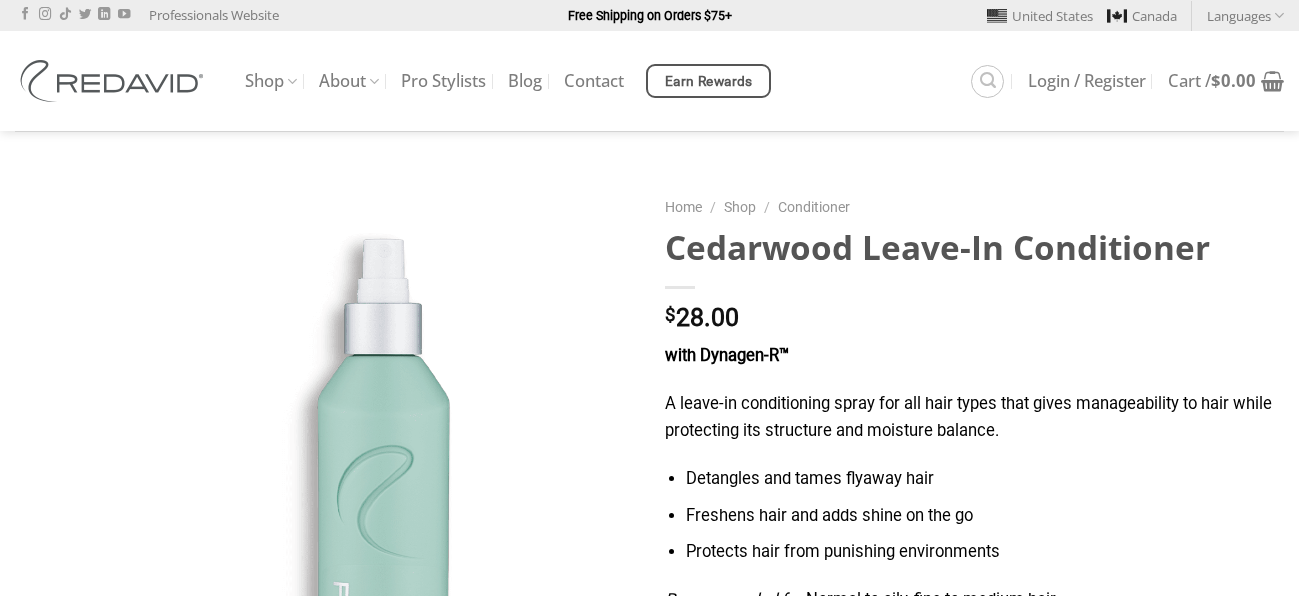 scroll, scrollTop: 0, scrollLeft: 0, axis: both 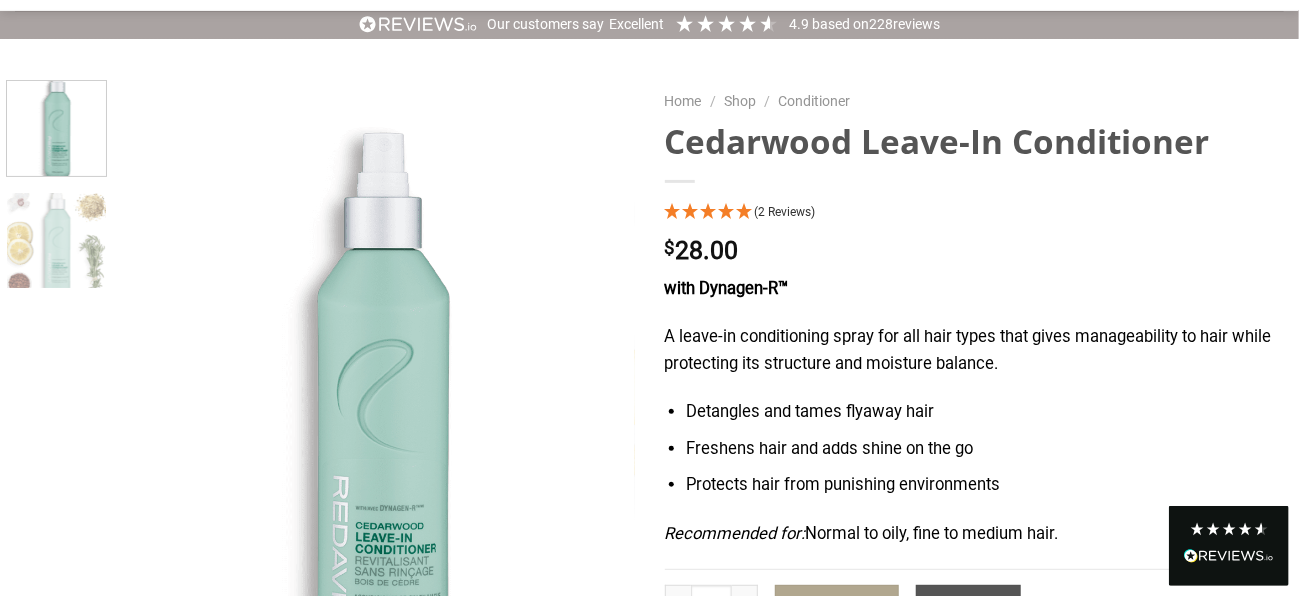 click on "(2 Reviews)" at bounding box center (785, 212) 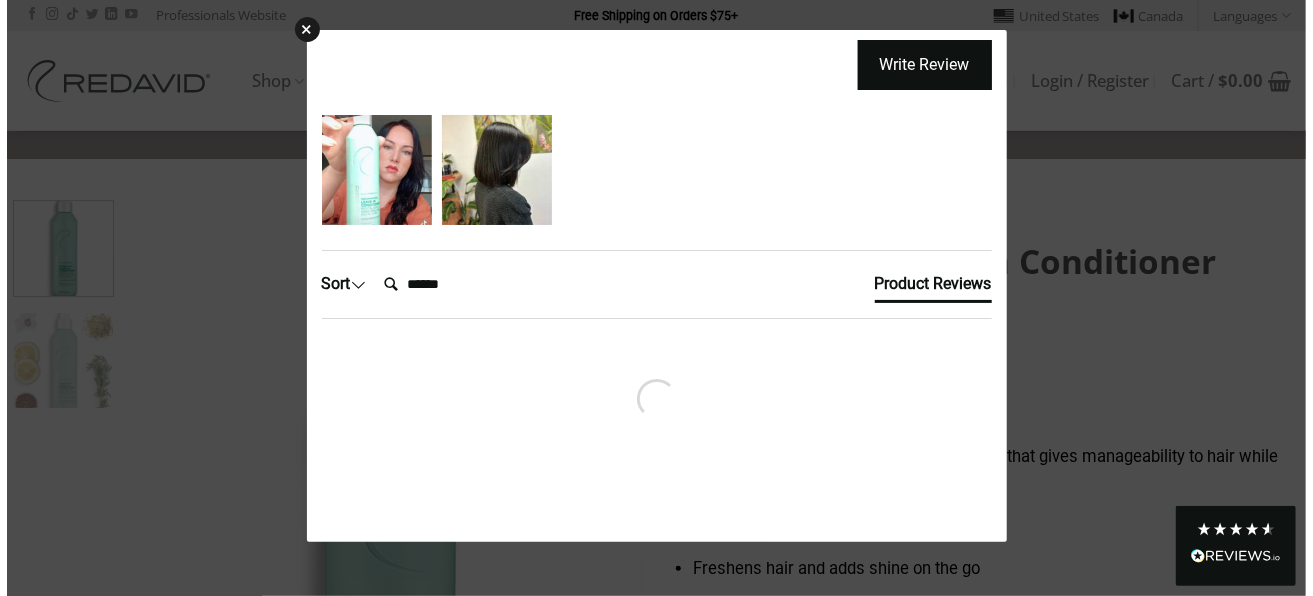 scroll, scrollTop: 0, scrollLeft: 0, axis: both 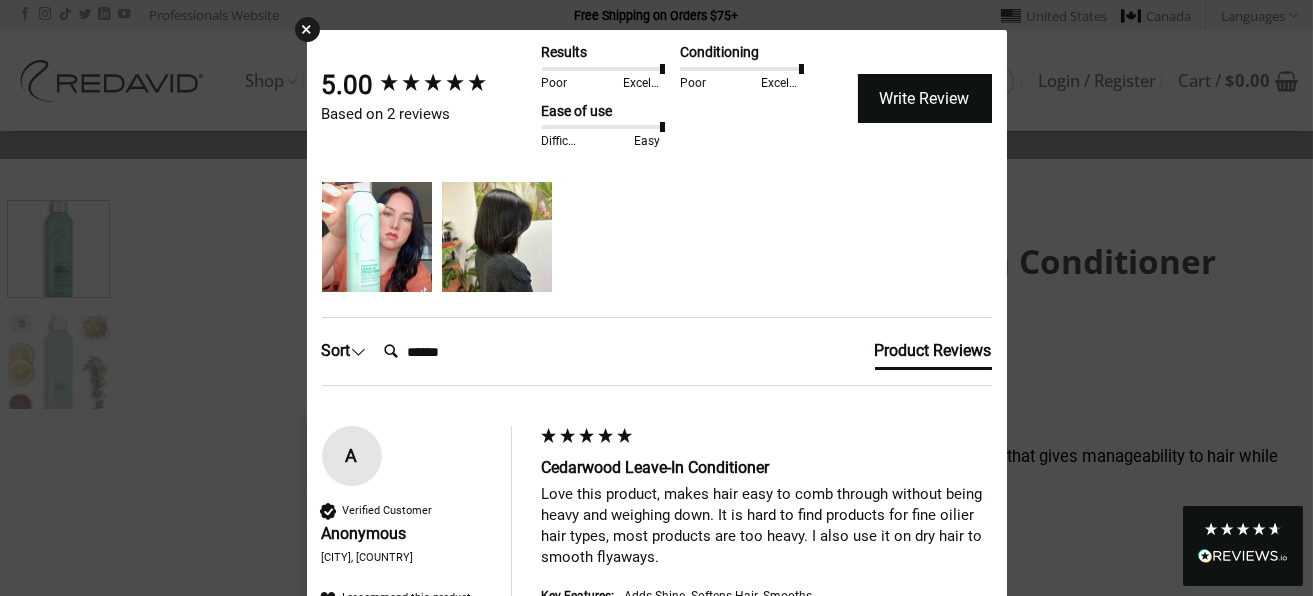 click on "× 5.00 Based on 2 reviews Results Poor Excellent Conditioning Poor Excellent Ease of use Difficult Easy Write Review redavidhair redavidhair Sort  Clear Filters Order By Newest First Oldest First Most Popular Highest Rating Breakdown 2 0 0 0 0 Conditioning Poor Excellent Ease of use Difficult Easy Search: Product Reviews A Verified Customer Anonymous Maryville, United States I recommend this product Hair Type: Thin Hair Length: Average Recommend to Others: Yes Buy Again: Yes Cedarwood Leave-In Conditioner Love this product, makes hair easy to comb through without being heavy and weighing down. It is hard to find products for fine oilier hair types, most products are too heavy. I also use it on dry hair to smooth flyaways. Key Features: Adds Shine. Softens Hair. Smooths. Results Poor Excellent Conditioning Poor Excellent Ease of use Difficult Easy Was this review helpful? Yes Report Share  Twitter   Facebook  Email 4 months ago DJW Verified Customer Dorothy Jill Westerman I recommend this product Yes Report" at bounding box center (656, 298) 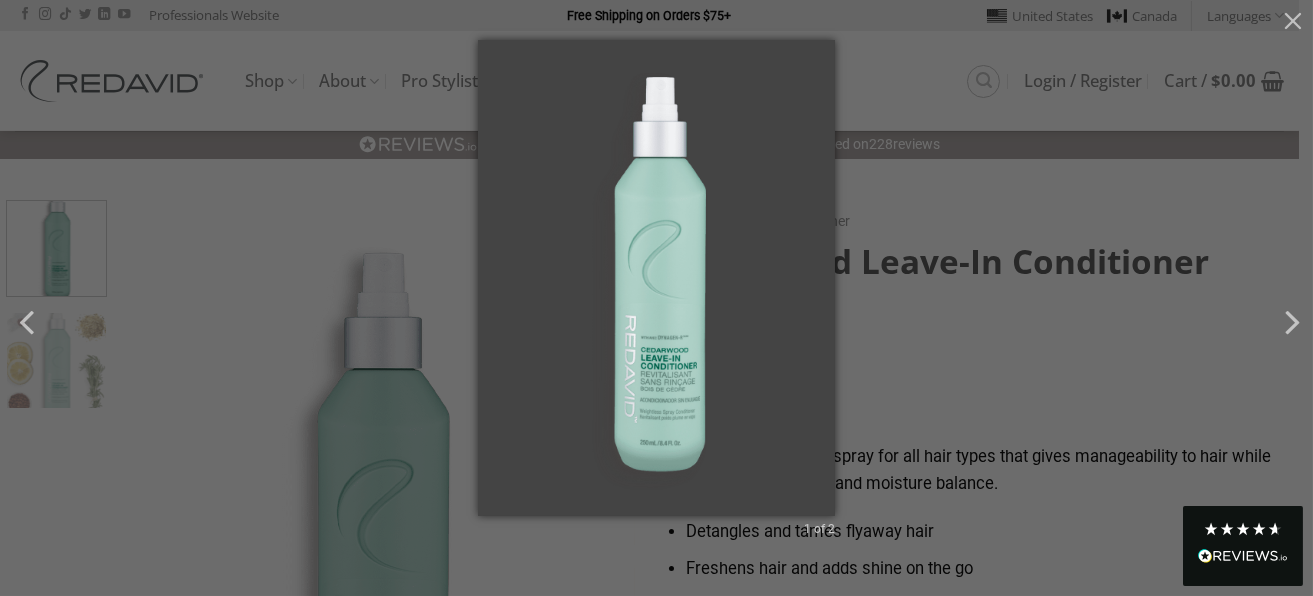 click on "1 of 2" at bounding box center (656, 298) 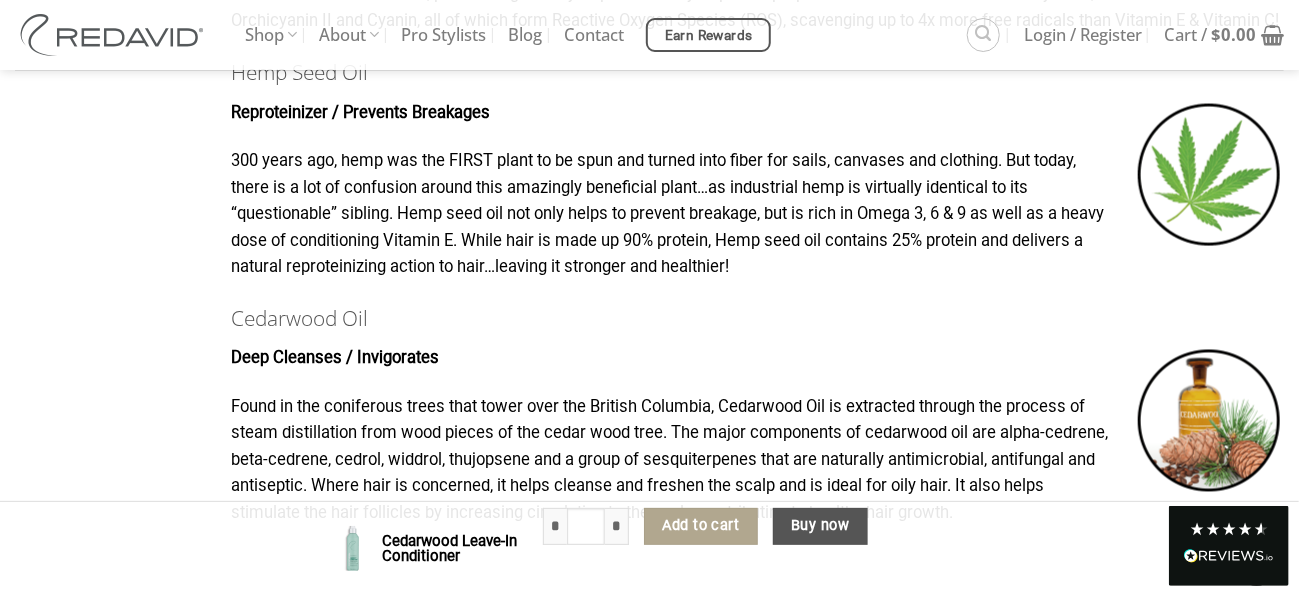 scroll, scrollTop: 1555, scrollLeft: 0, axis: vertical 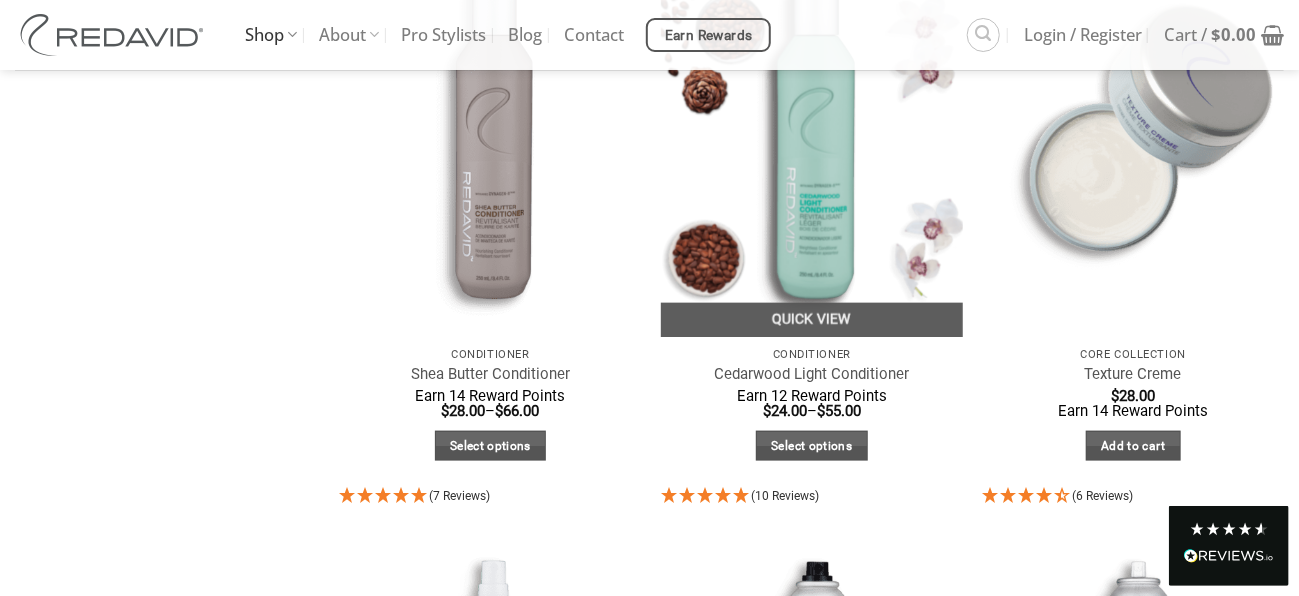 click at bounding box center (812, 135) 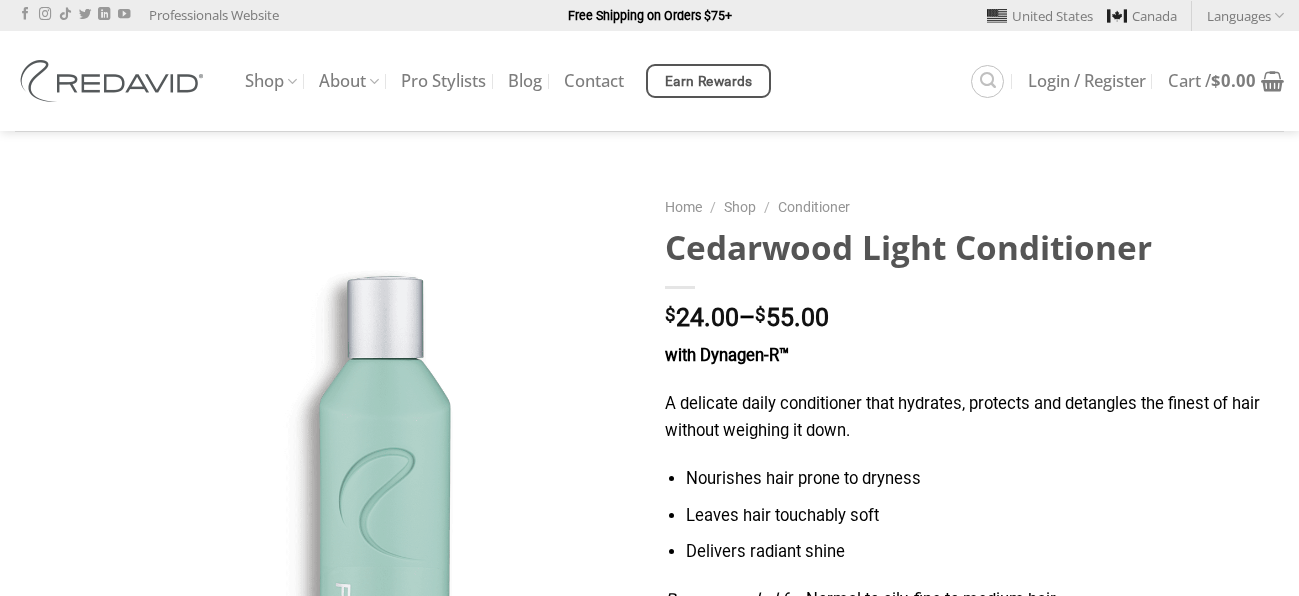 scroll, scrollTop: 0, scrollLeft: 0, axis: both 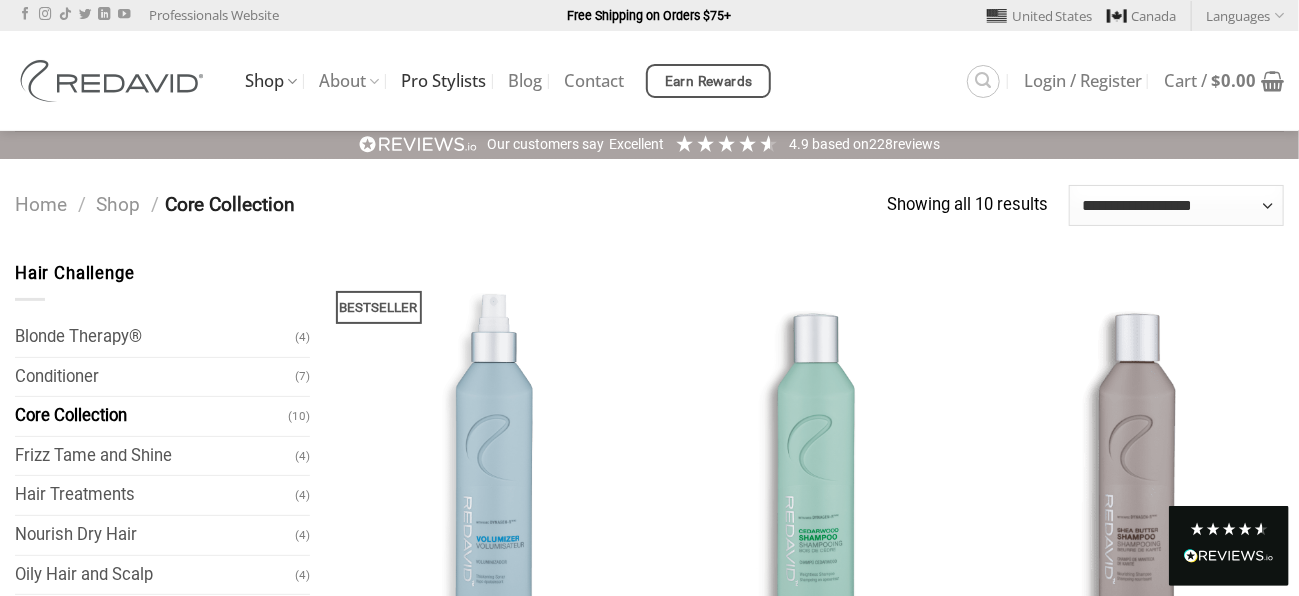 click on "Pro Stylists" at bounding box center (443, 81) 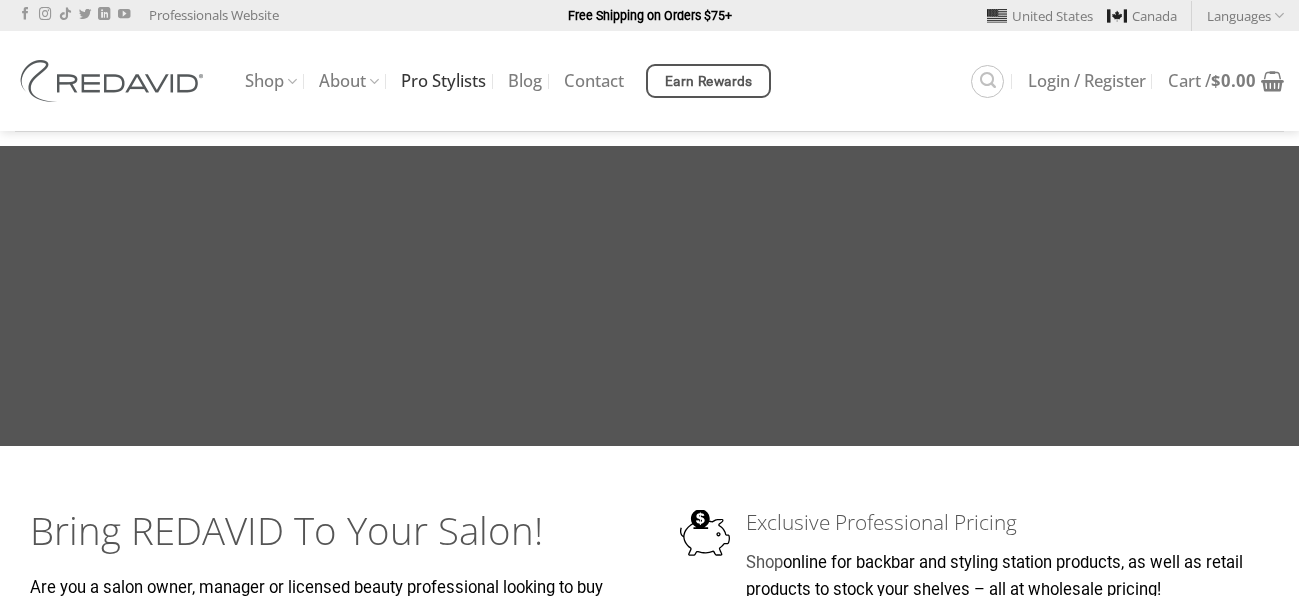 scroll, scrollTop: 0, scrollLeft: 0, axis: both 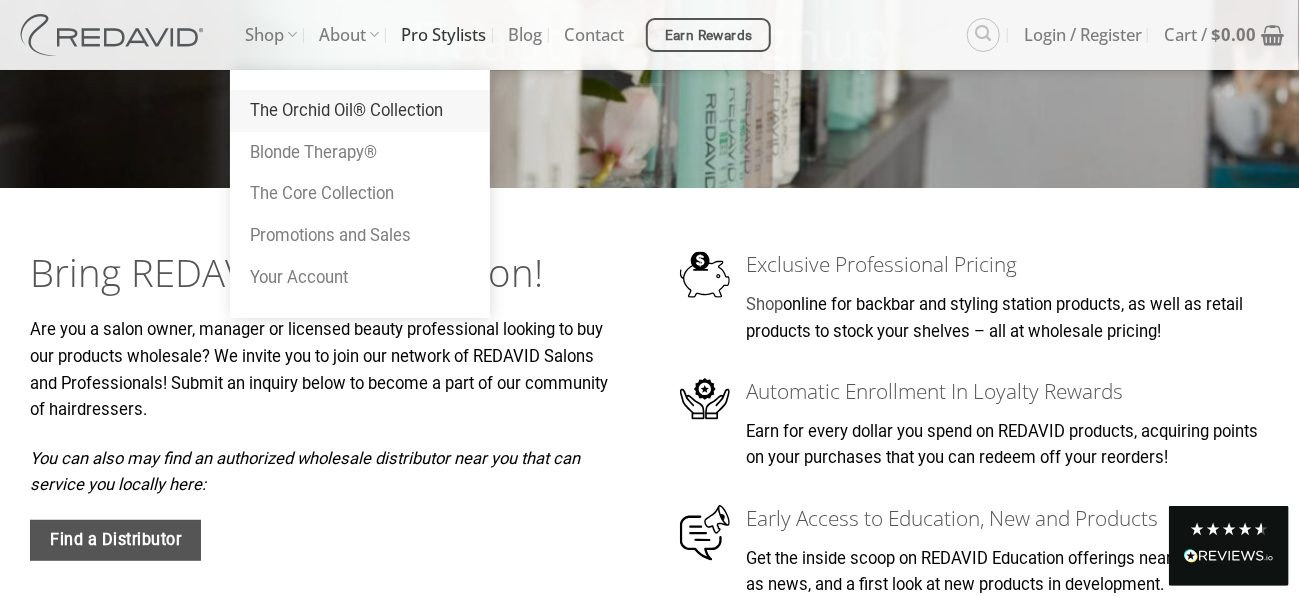 click on "The Orchid Oil® Collection" at bounding box center [360, 111] 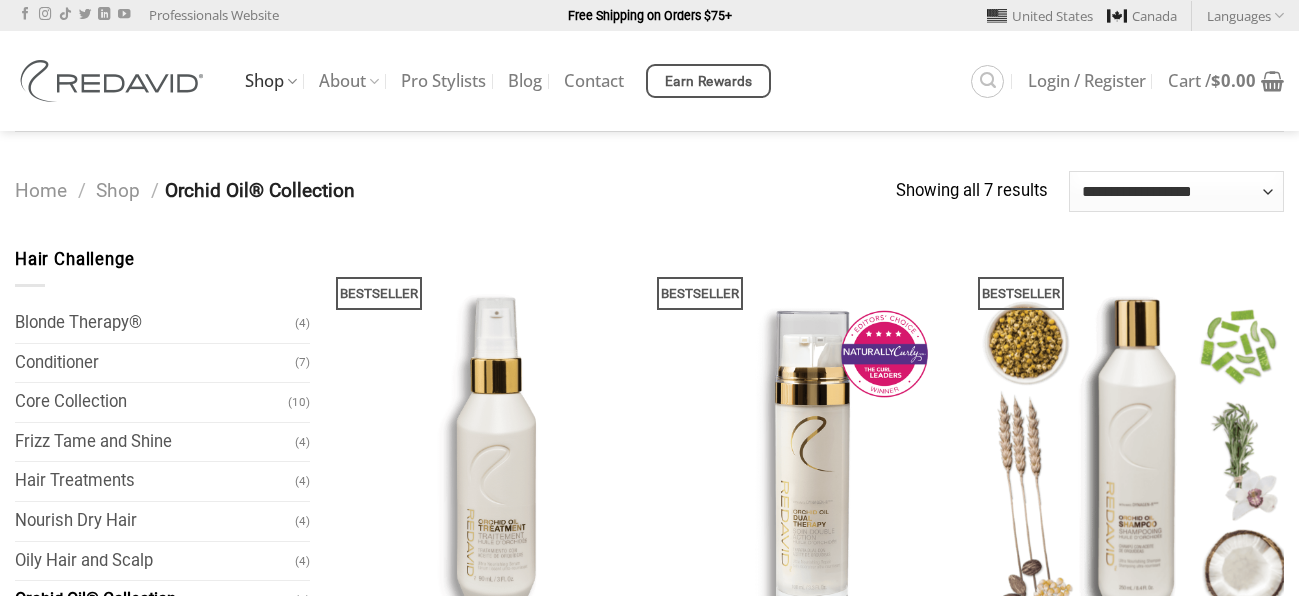 scroll, scrollTop: 0, scrollLeft: 0, axis: both 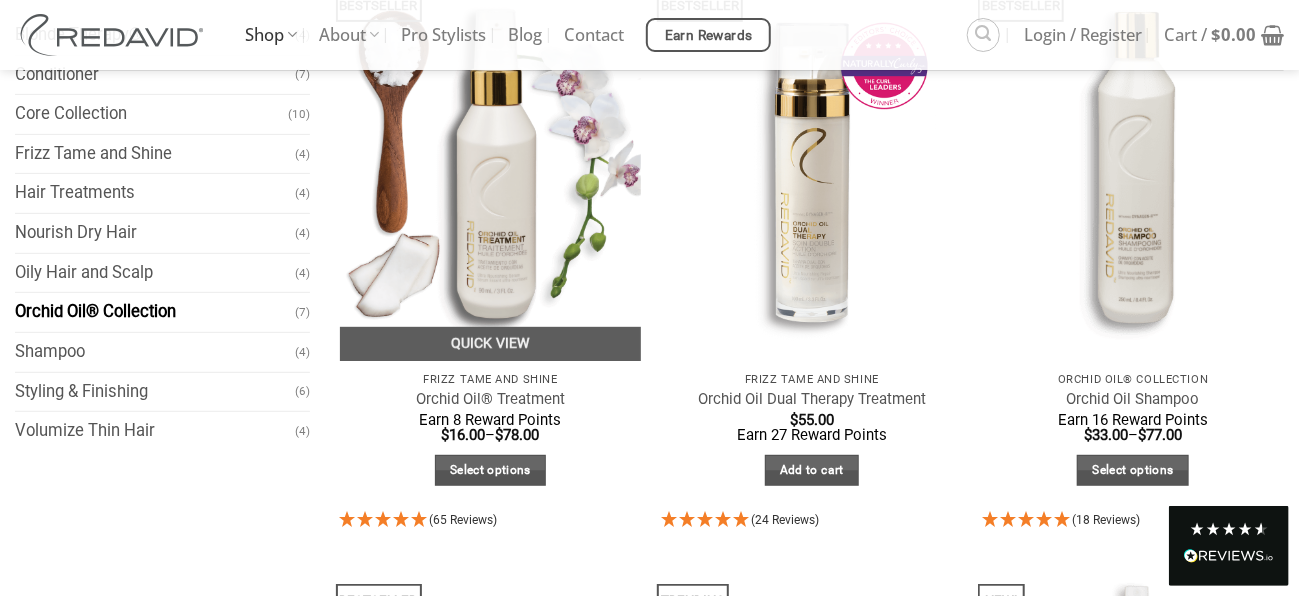 click at bounding box center (491, 160) 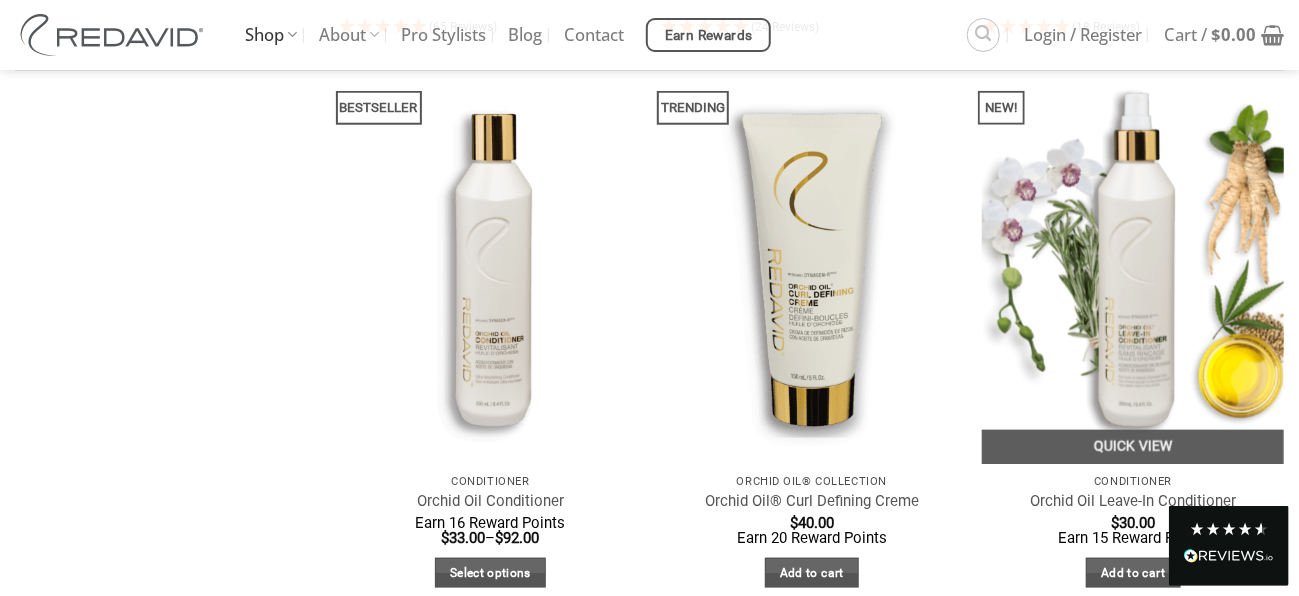 scroll, scrollTop: 788, scrollLeft: 0, axis: vertical 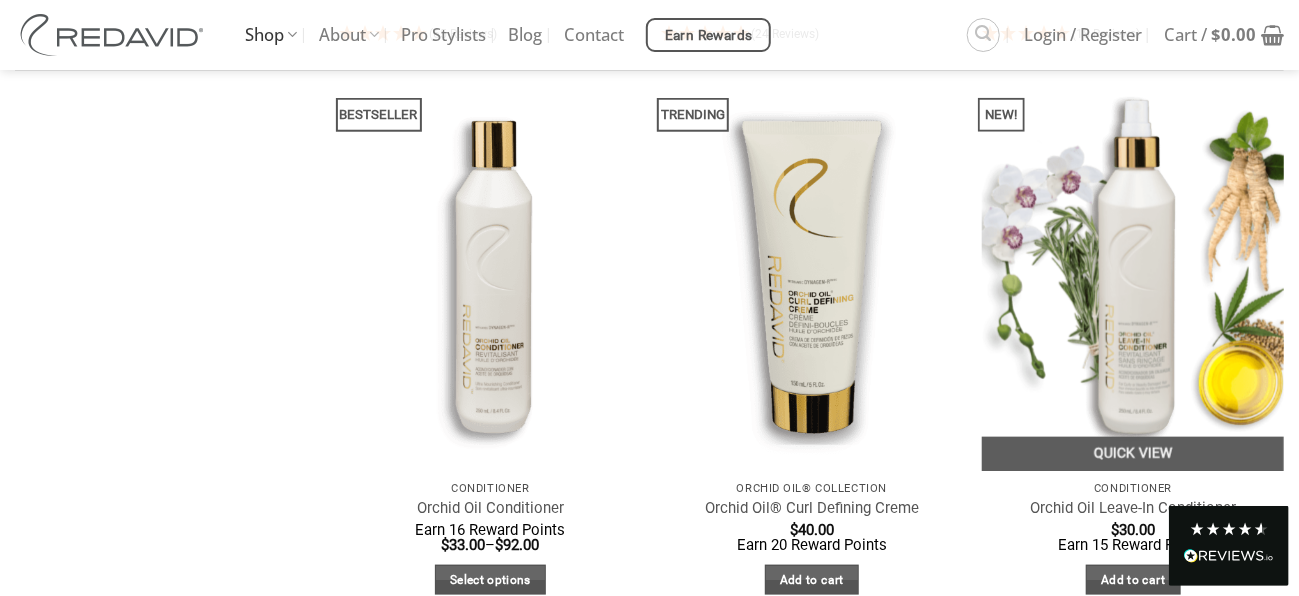 click at bounding box center [1133, 269] 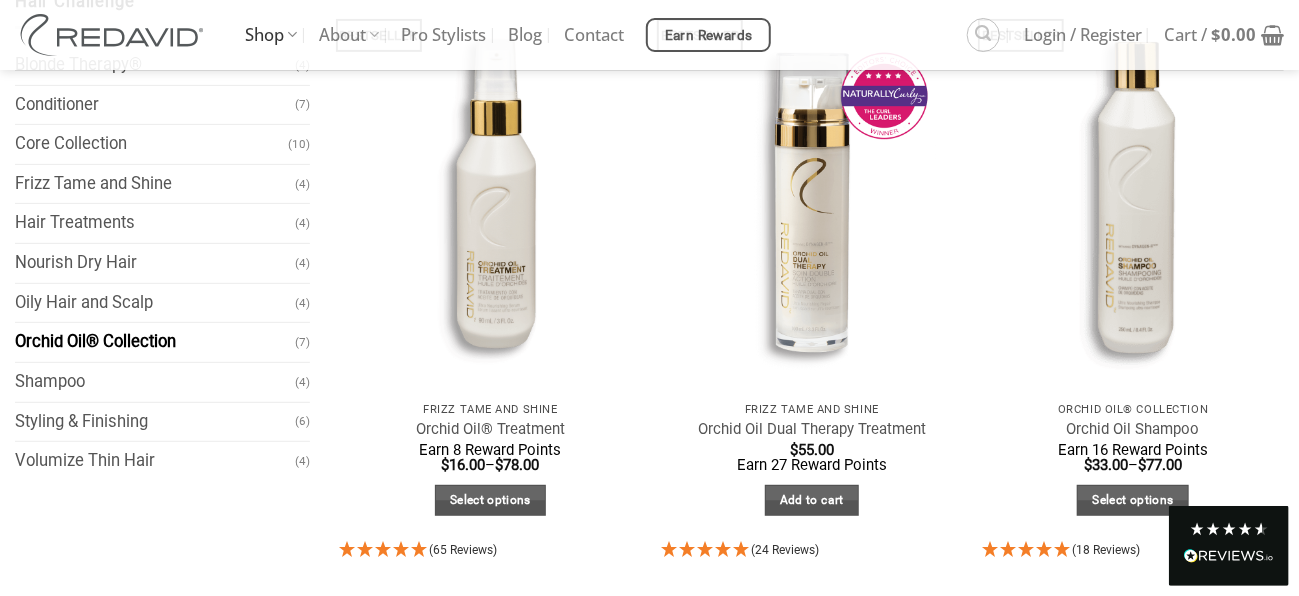scroll, scrollTop: 242, scrollLeft: 0, axis: vertical 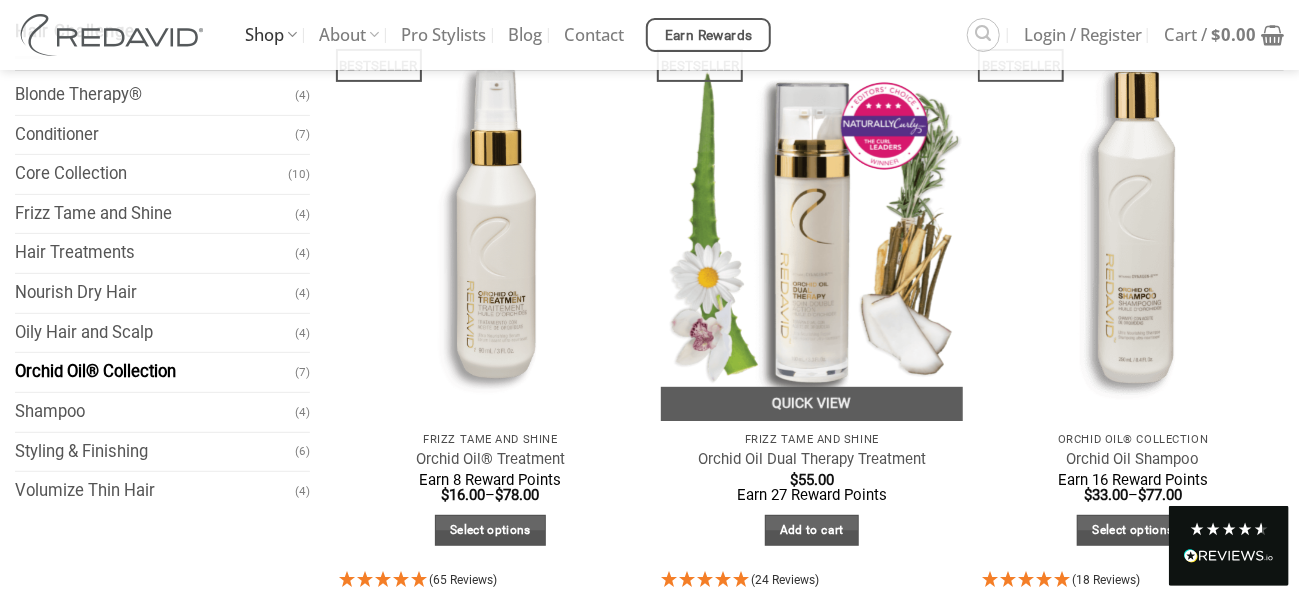 click at bounding box center [812, 220] 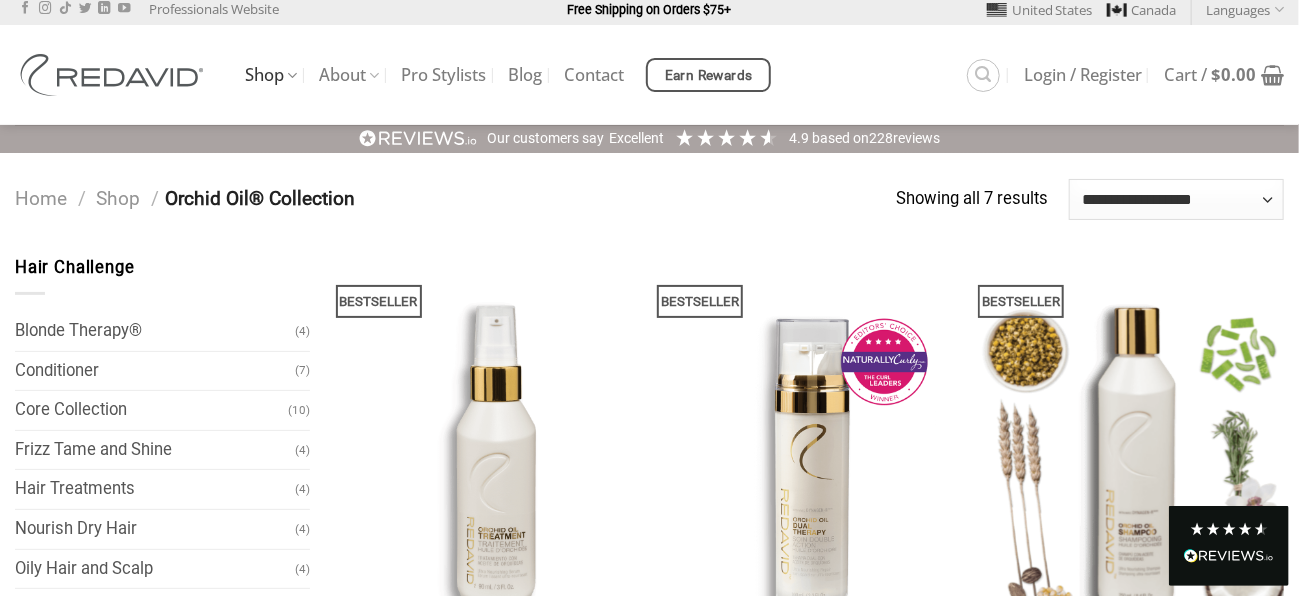scroll, scrollTop: 0, scrollLeft: 0, axis: both 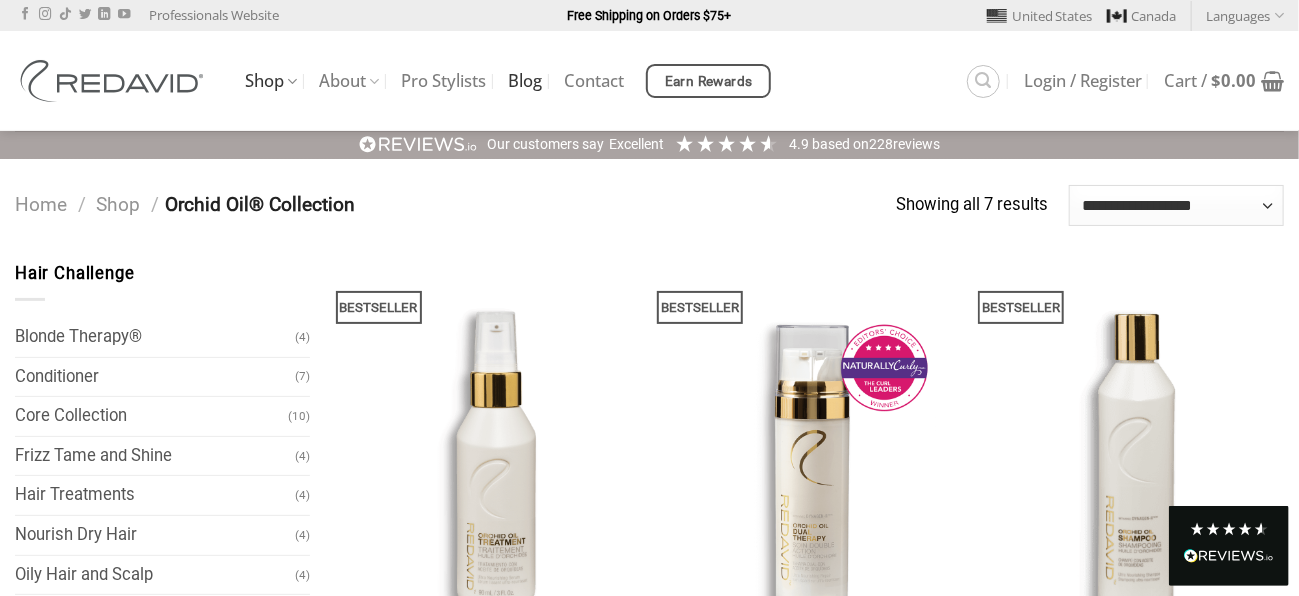 click on "Blog" at bounding box center [525, 81] 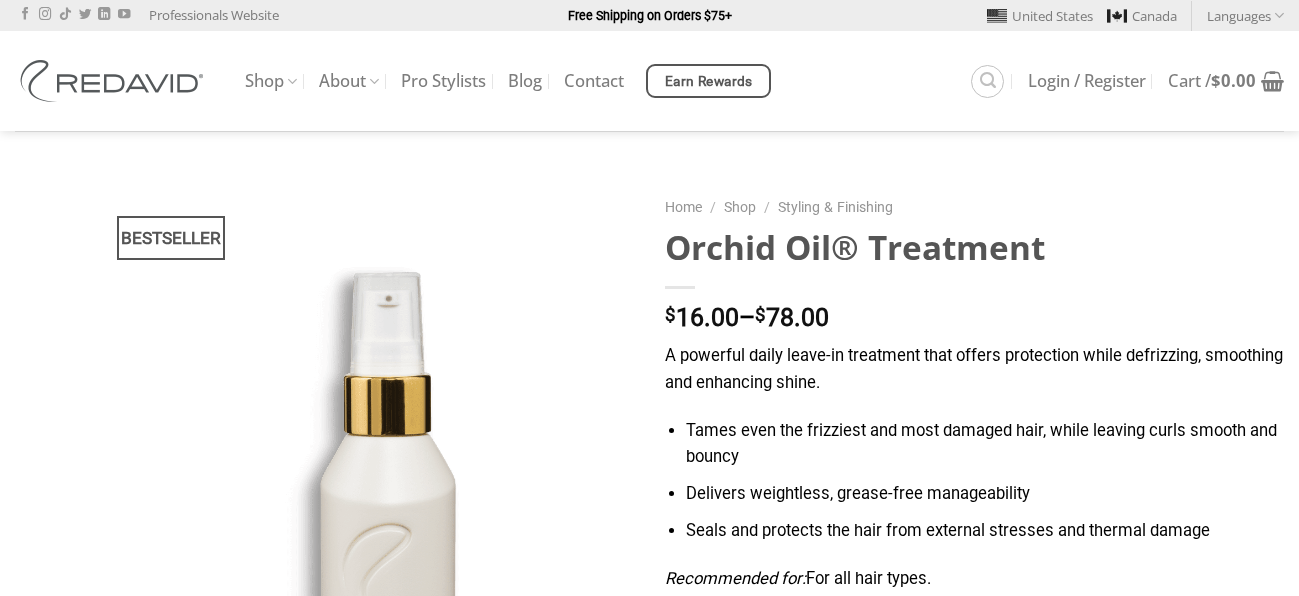 scroll, scrollTop: 0, scrollLeft: 0, axis: both 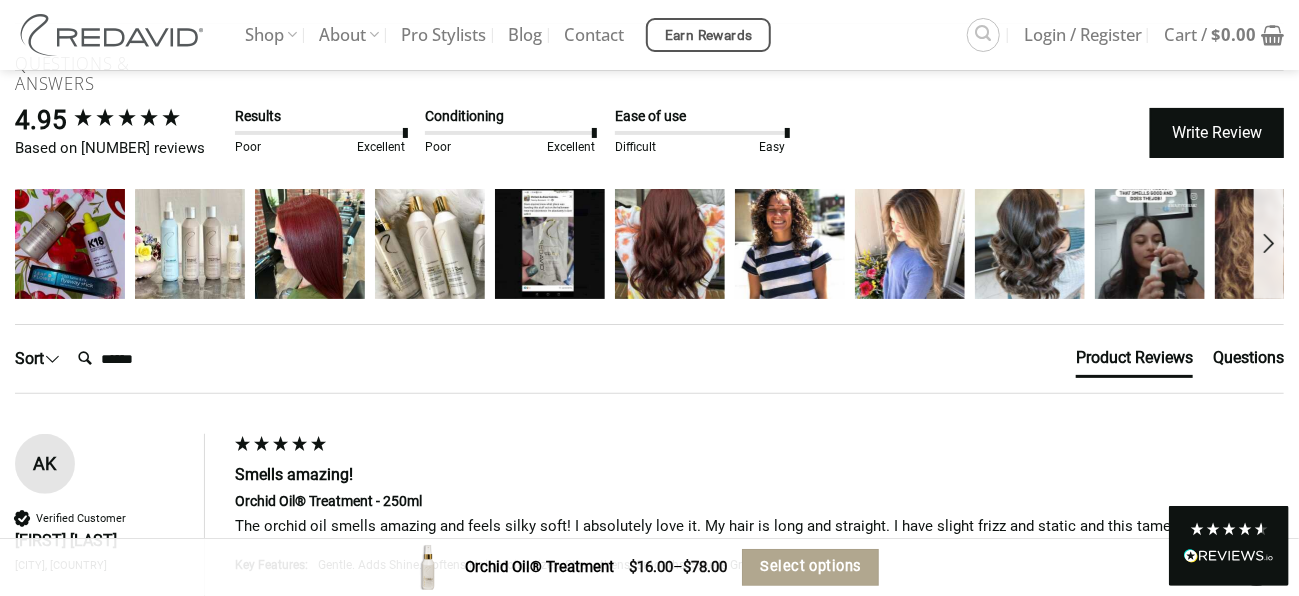 click at bounding box center (1269, 244) 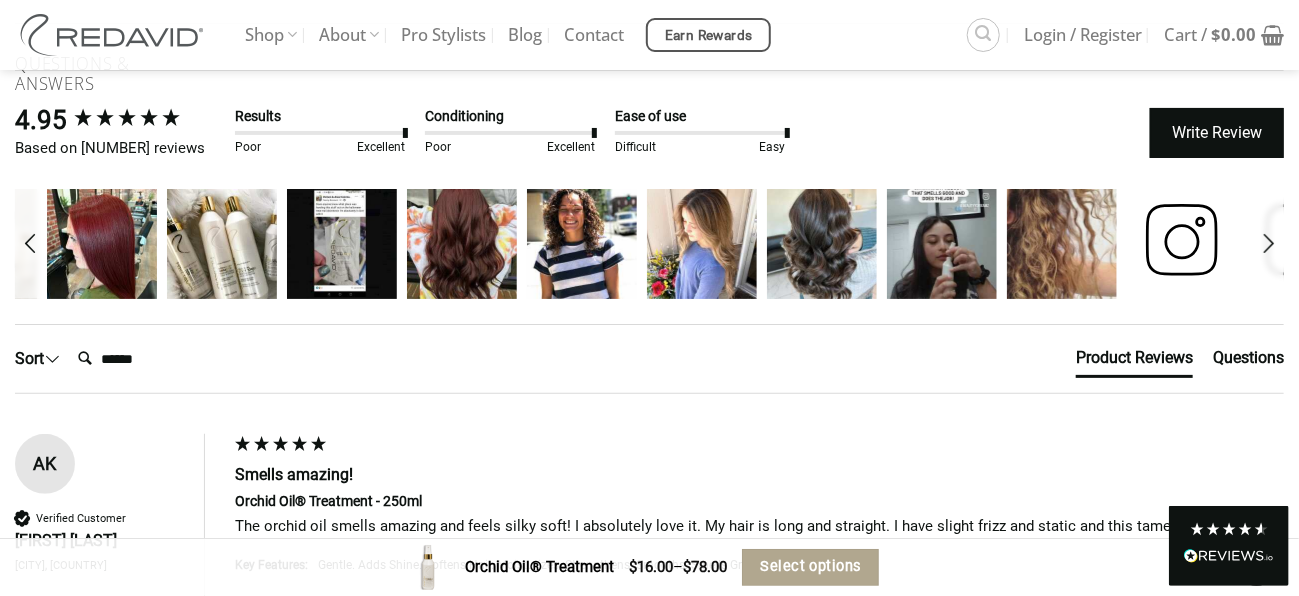 scroll, scrollTop: 0, scrollLeft: 239, axis: horizontal 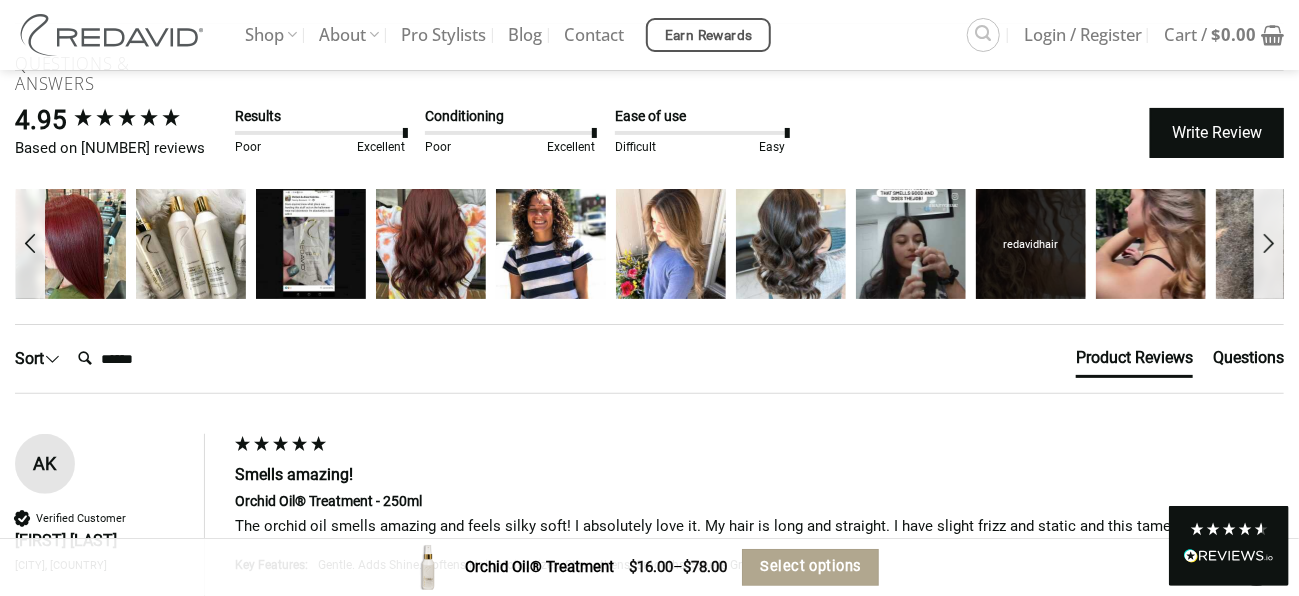 click on "redavidhair" at bounding box center [1031, 244] 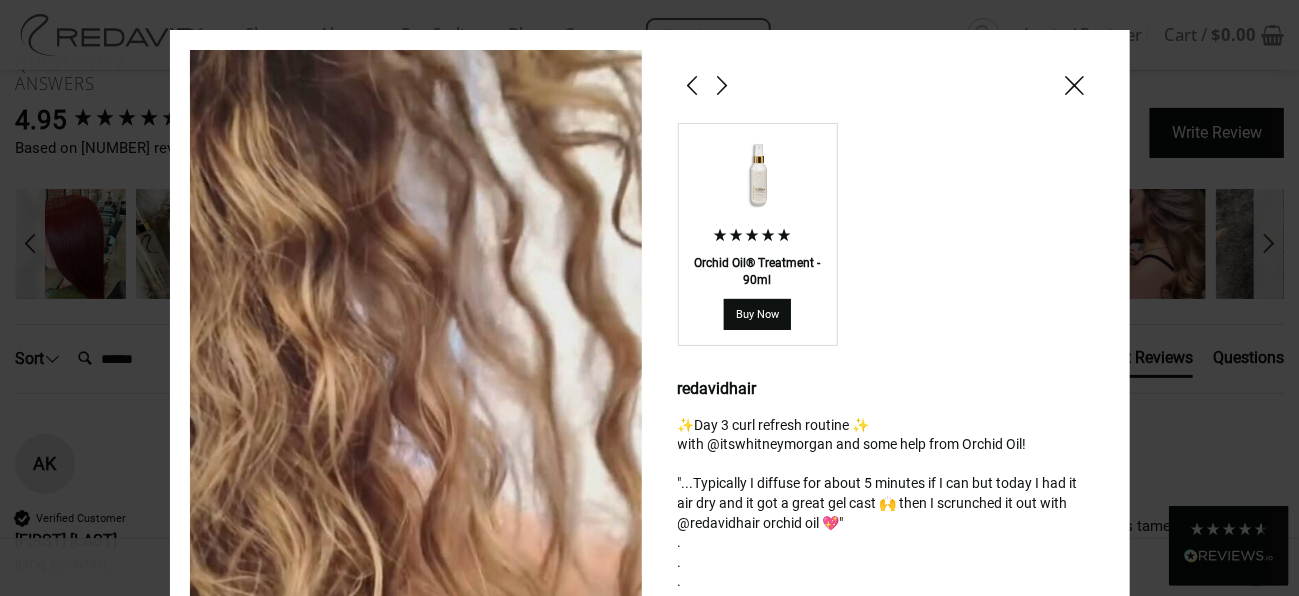 click at bounding box center (1075, 85) 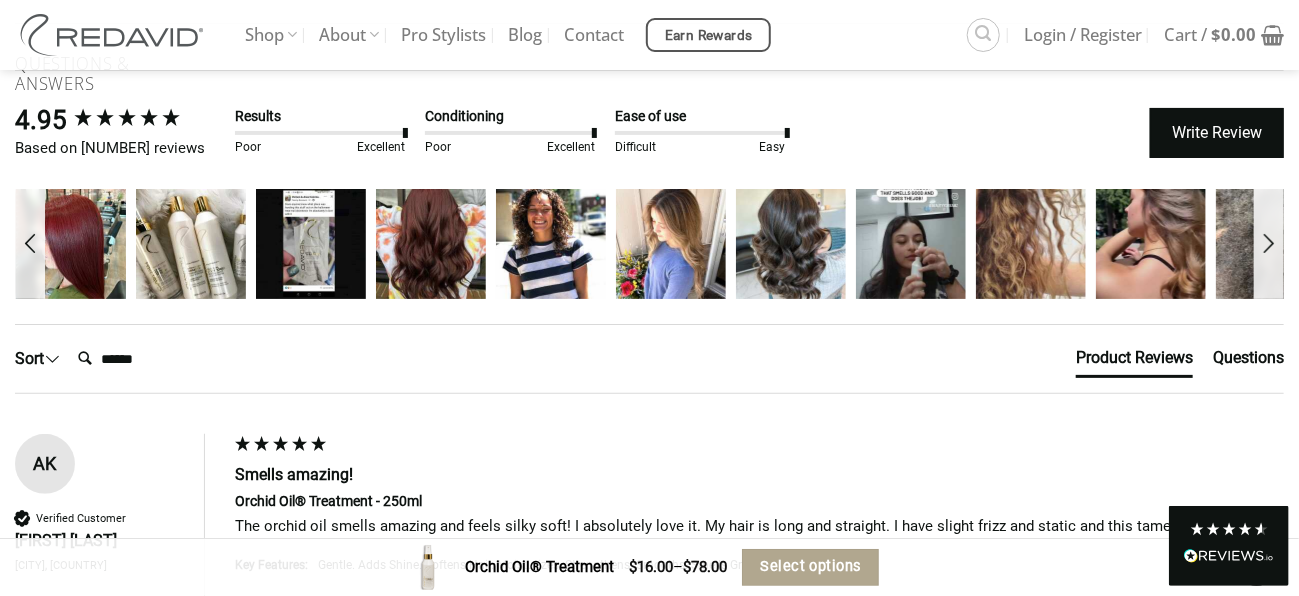 click at bounding box center (30, 244) 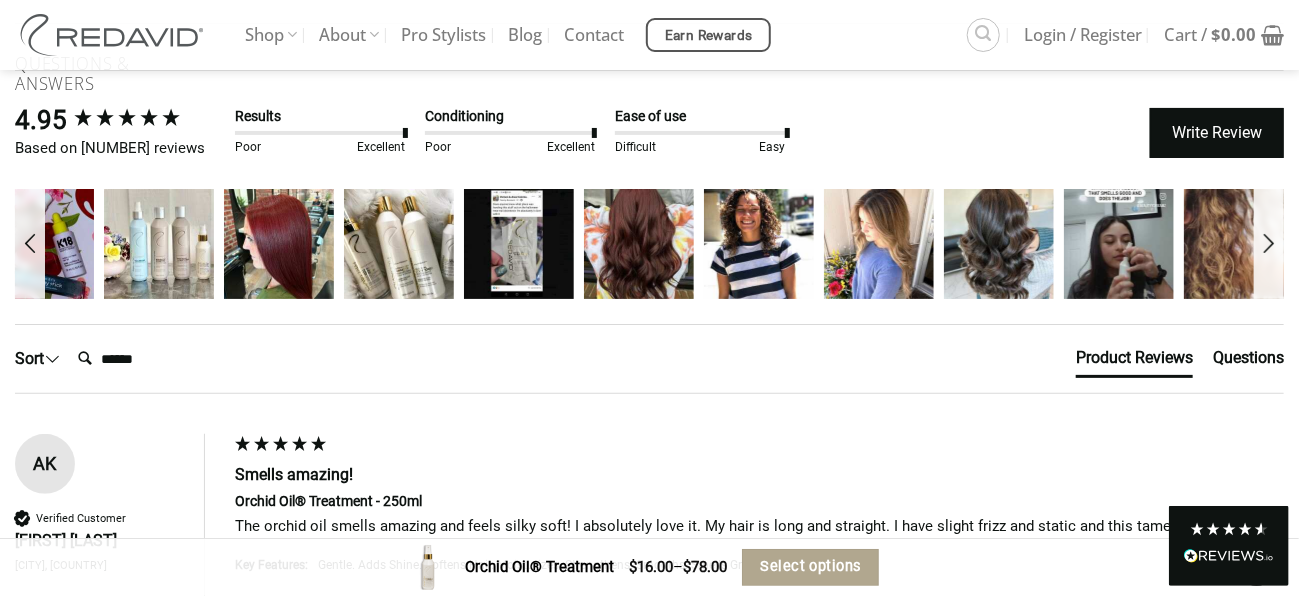 scroll, scrollTop: 0, scrollLeft: 0, axis: both 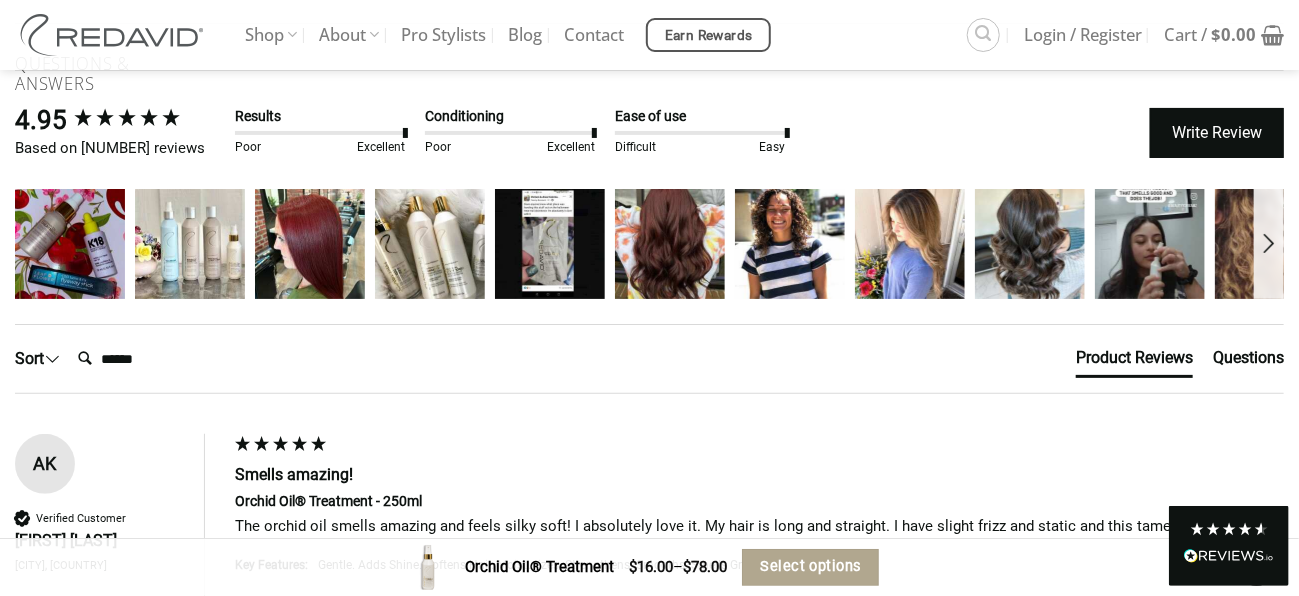 click on "slayedwithkae" at bounding box center [70, 244] 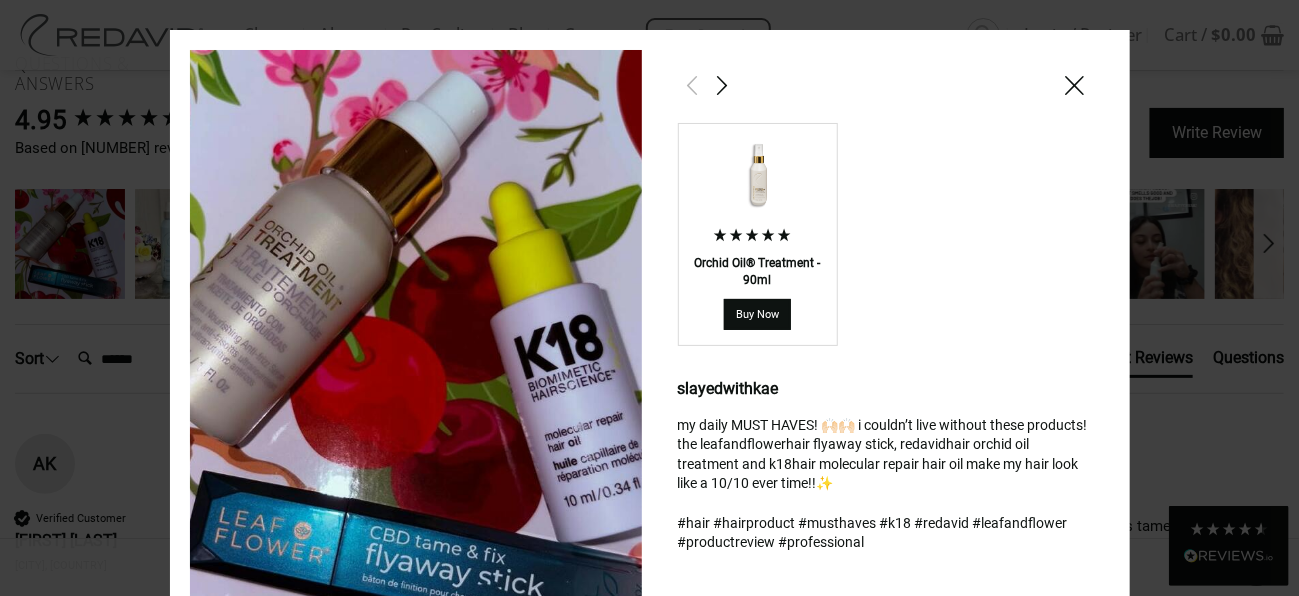 click at bounding box center (1075, 85) 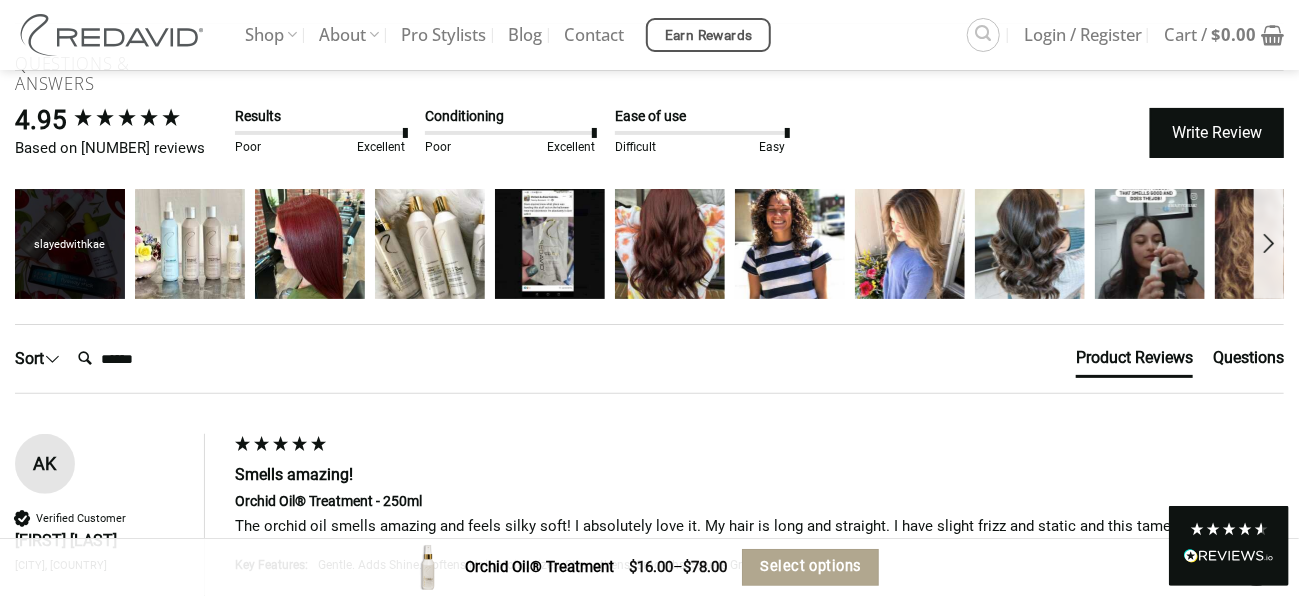 click on "slayedwithkae" at bounding box center [70, 244] 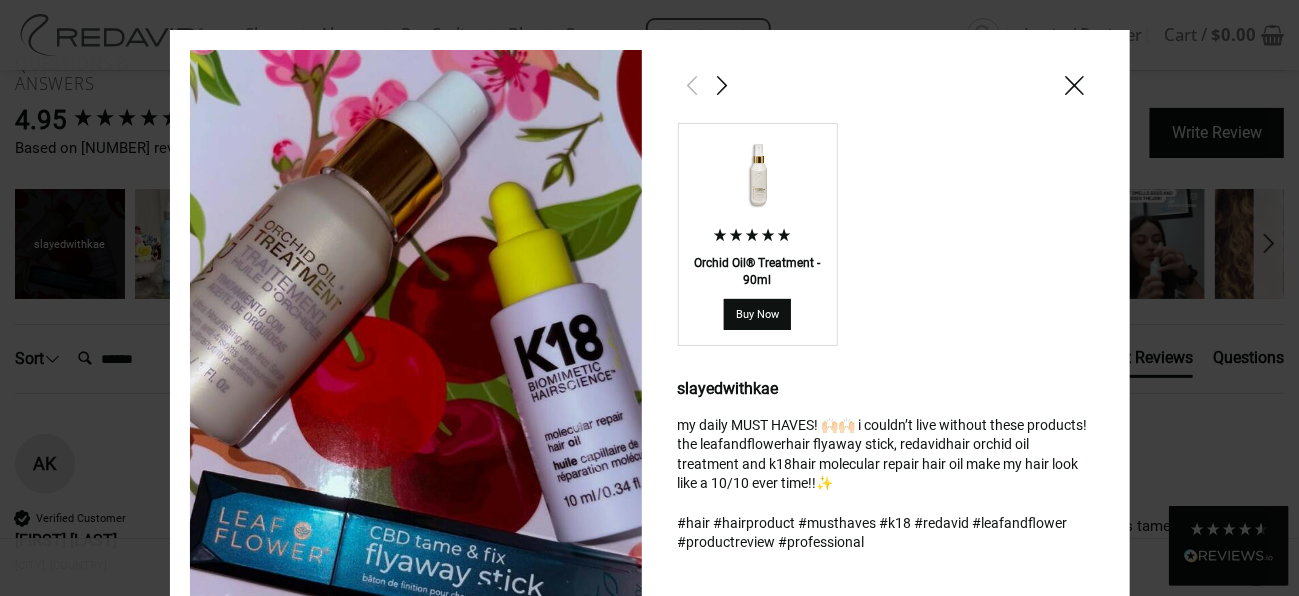 click at bounding box center [649, 298] 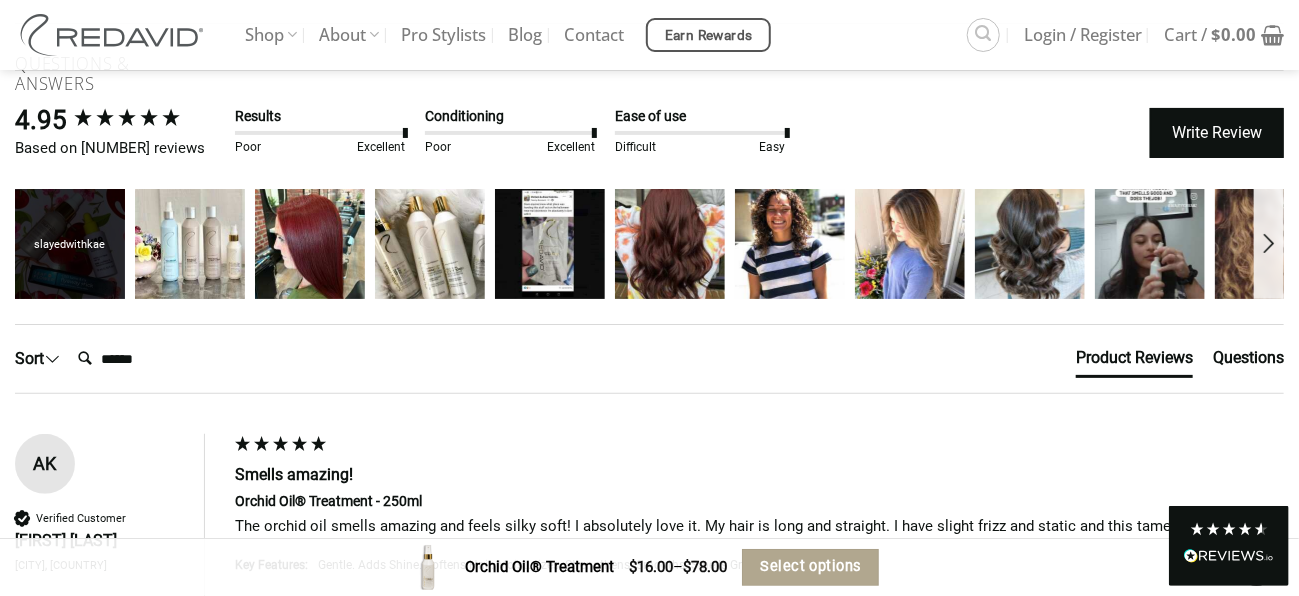click on "slayedwithkae" at bounding box center [70, 244] 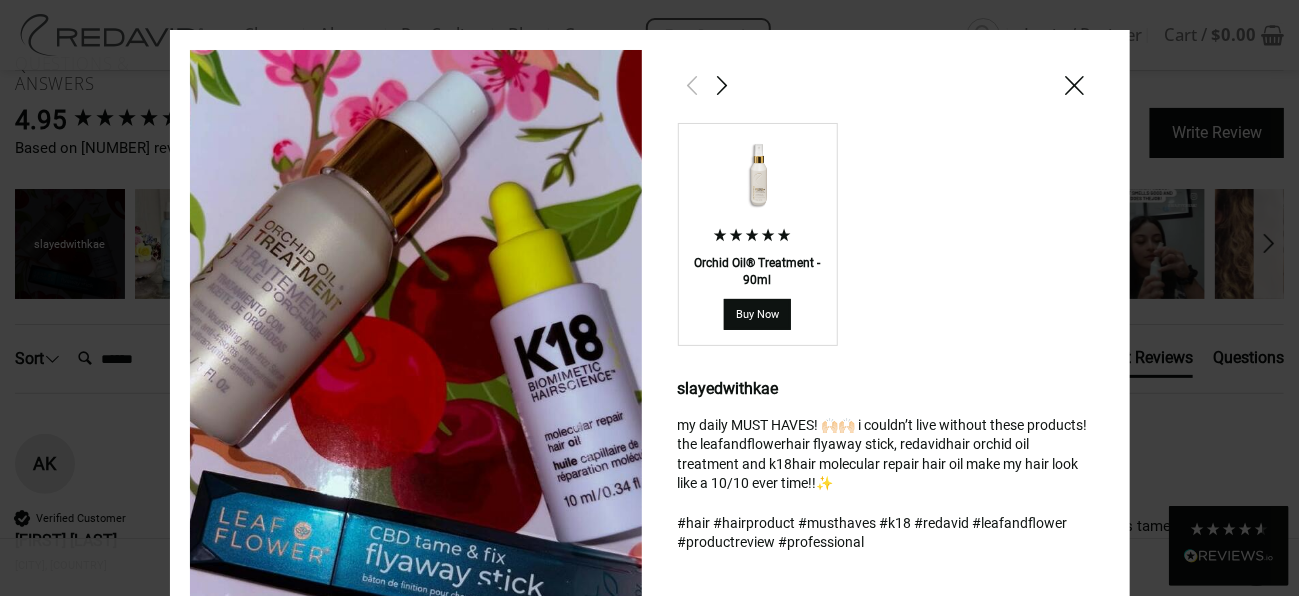 click at bounding box center (649, 298) 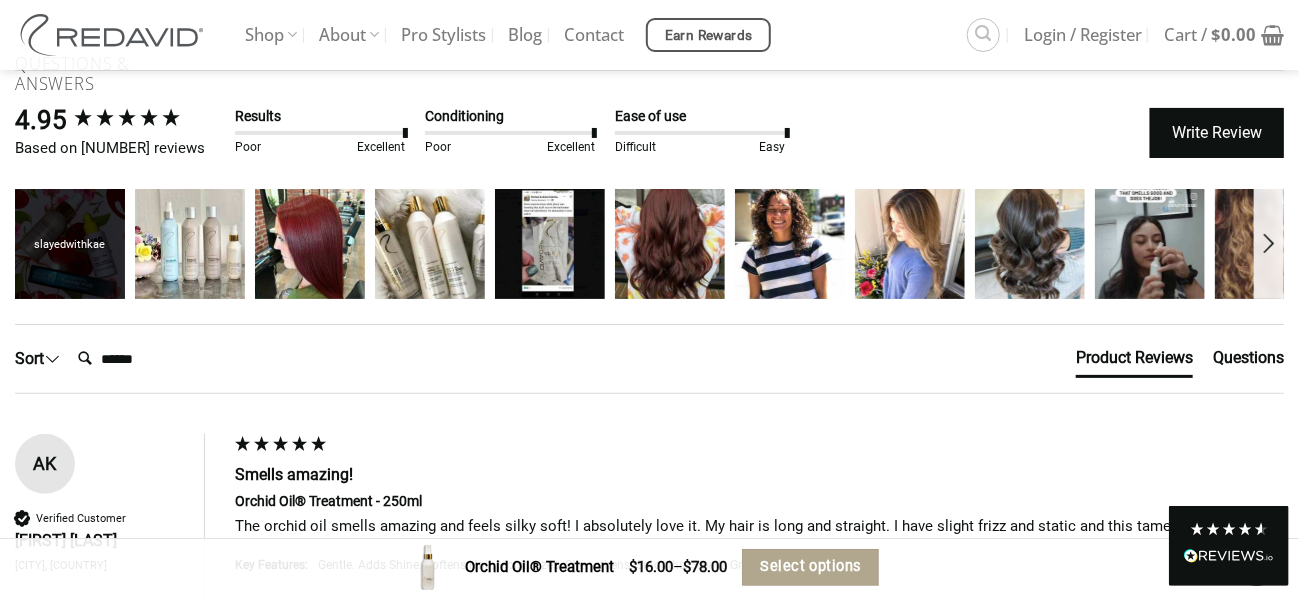 click on "slayedwithkae" at bounding box center (70, 244) 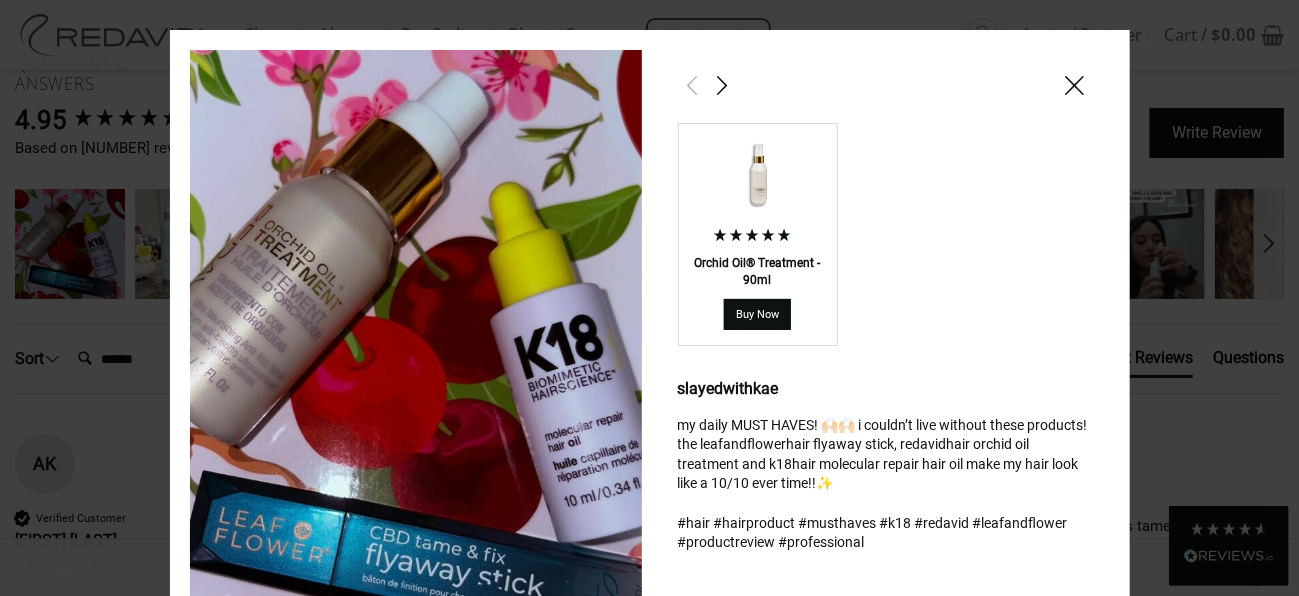 click at bounding box center (1075, 85) 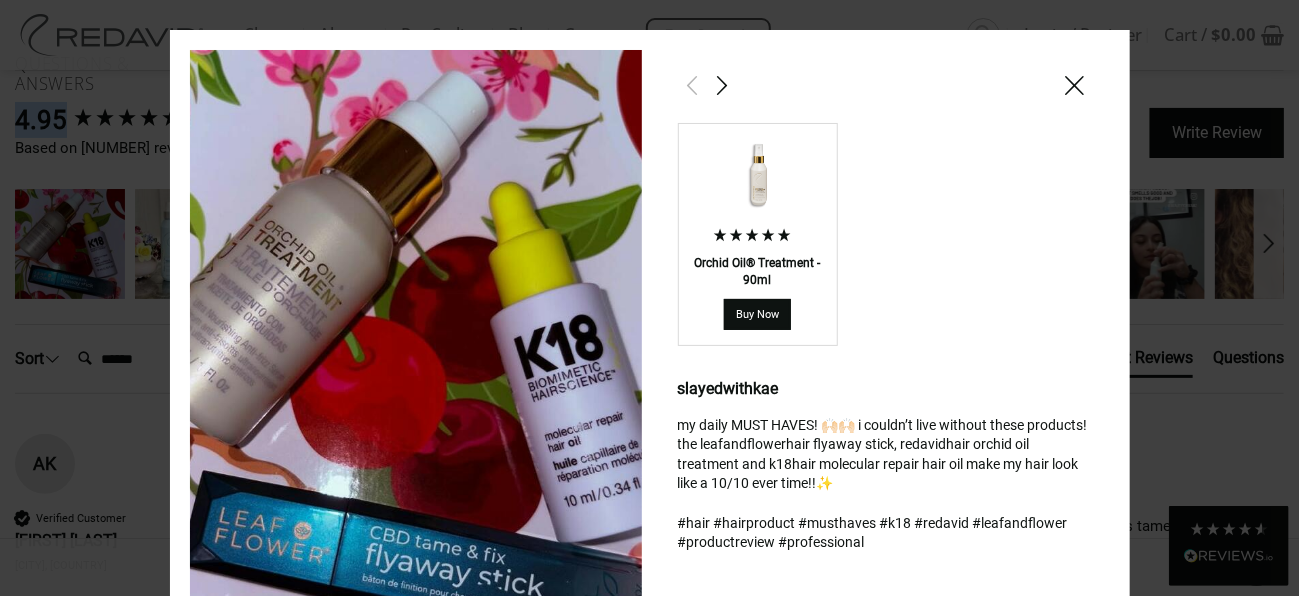 click at bounding box center [758, 63] 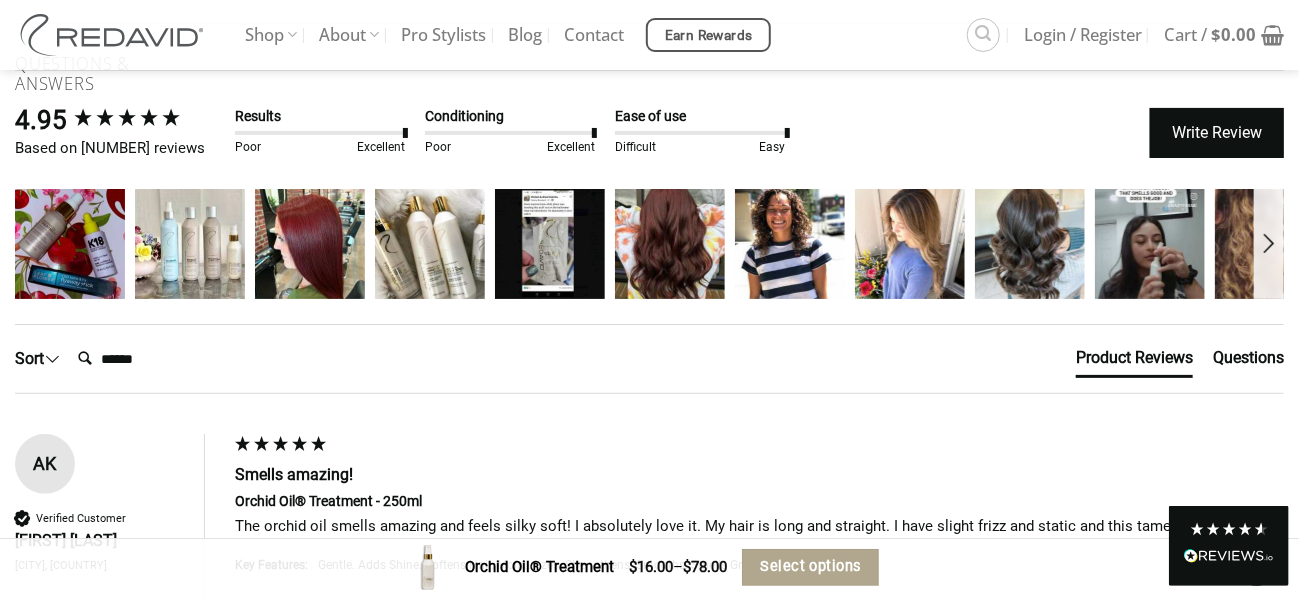 click at bounding box center [1269, 244] 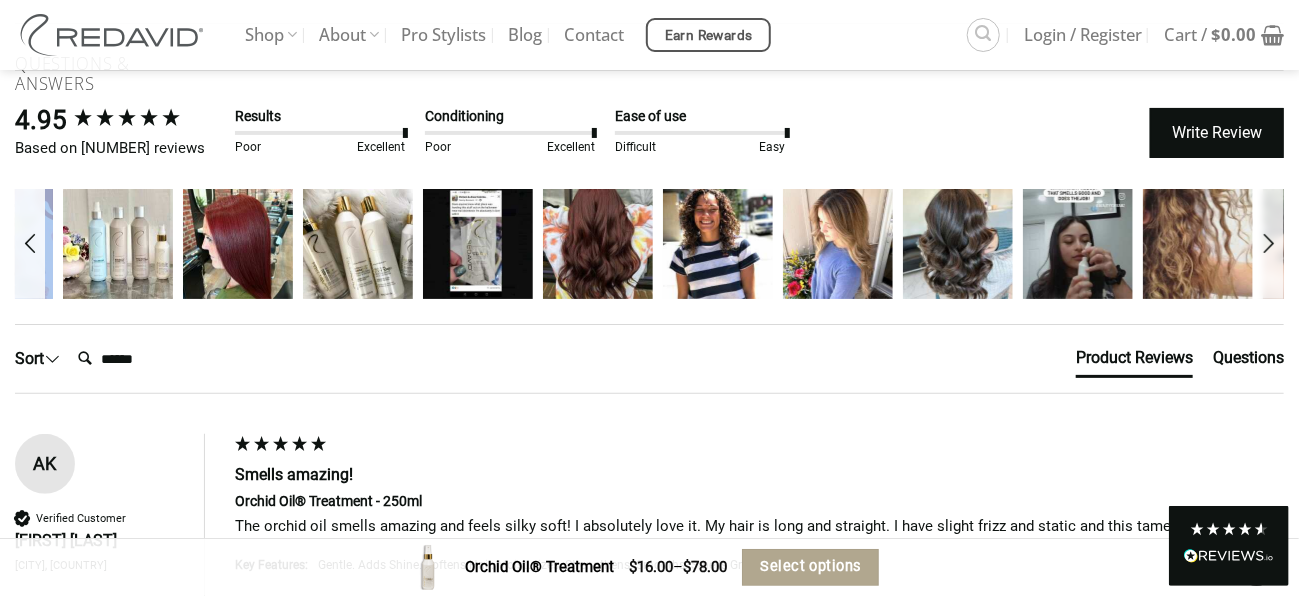 click at bounding box center [1269, 244] 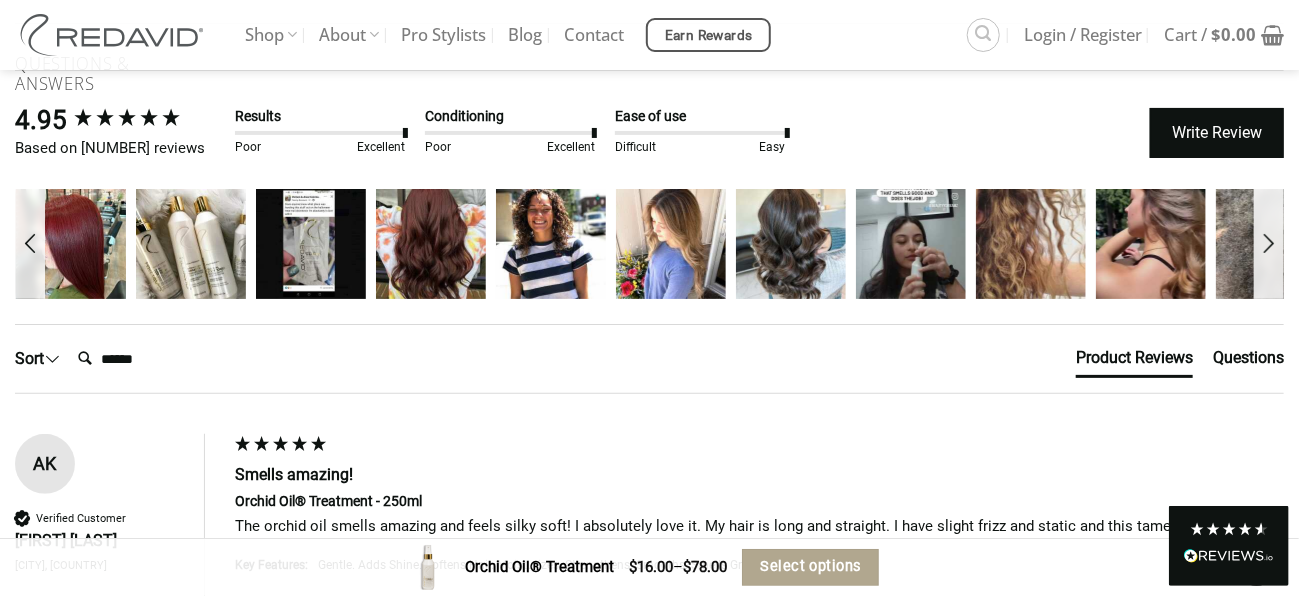 click at bounding box center [1269, 244] 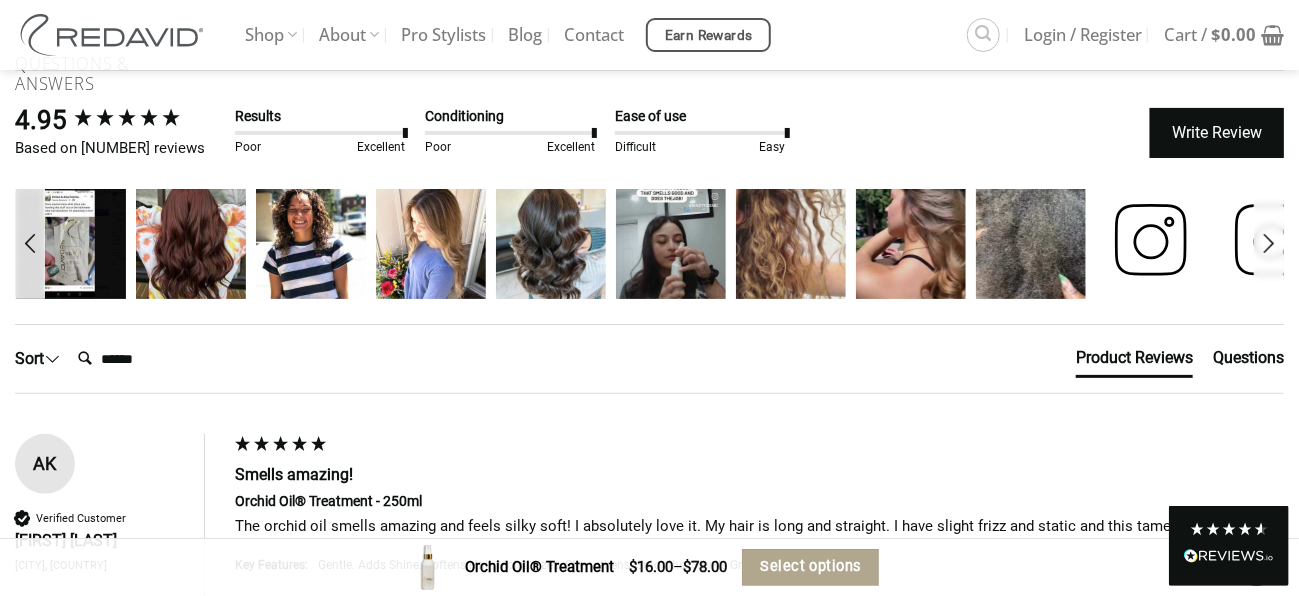 click at bounding box center (1269, 244) 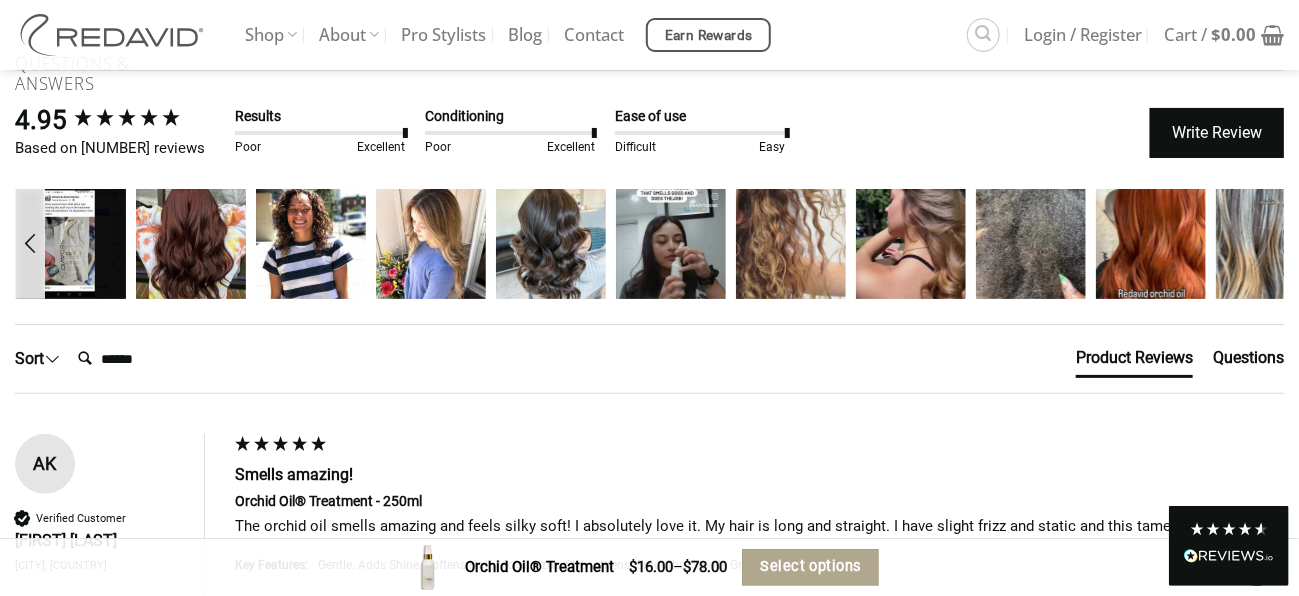 scroll, scrollTop: 0, scrollLeft: 530, axis: horizontal 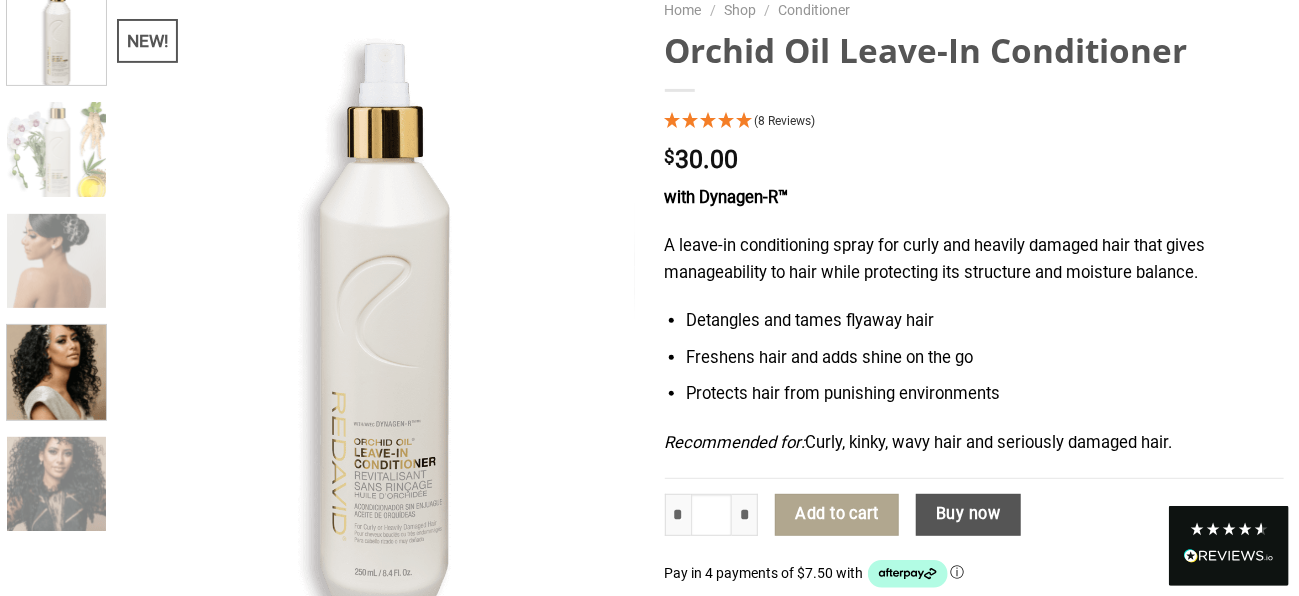 click at bounding box center (57, 370) 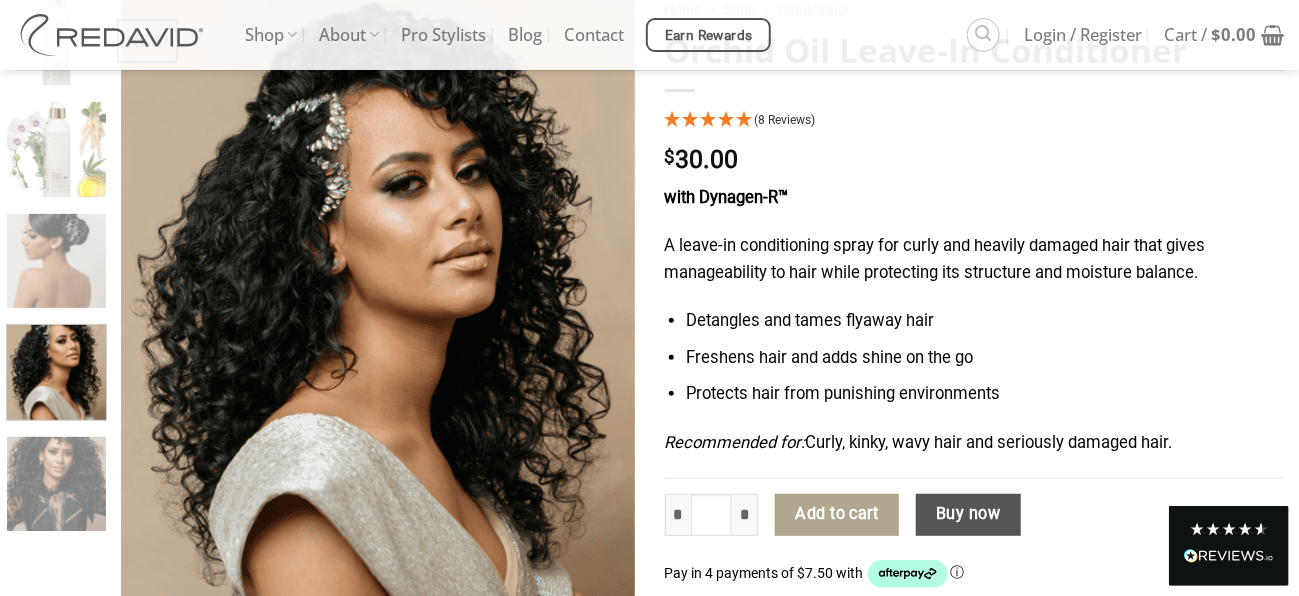 scroll, scrollTop: 363, scrollLeft: 0, axis: vertical 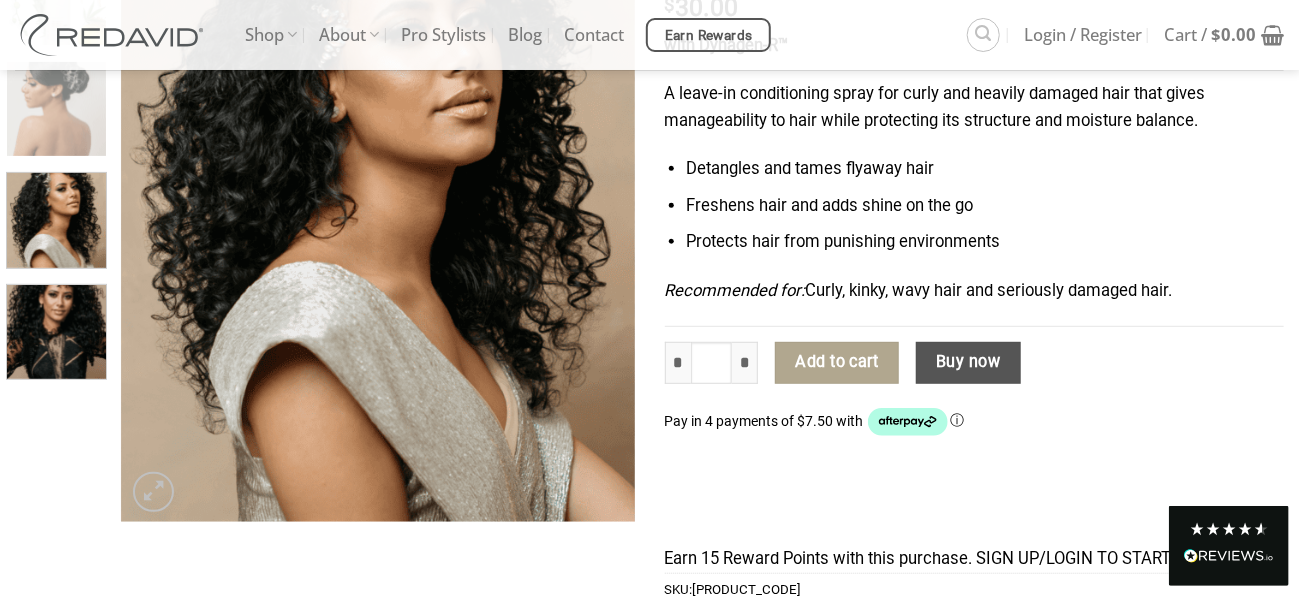 click at bounding box center (57, 330) 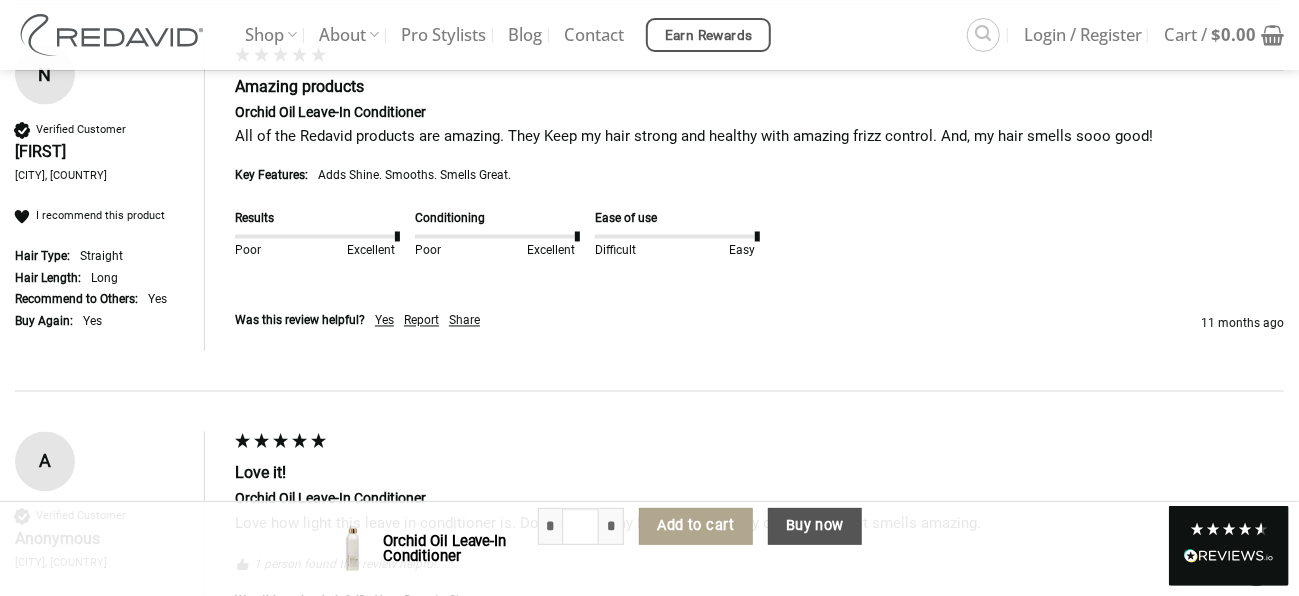 scroll, scrollTop: 4939, scrollLeft: 0, axis: vertical 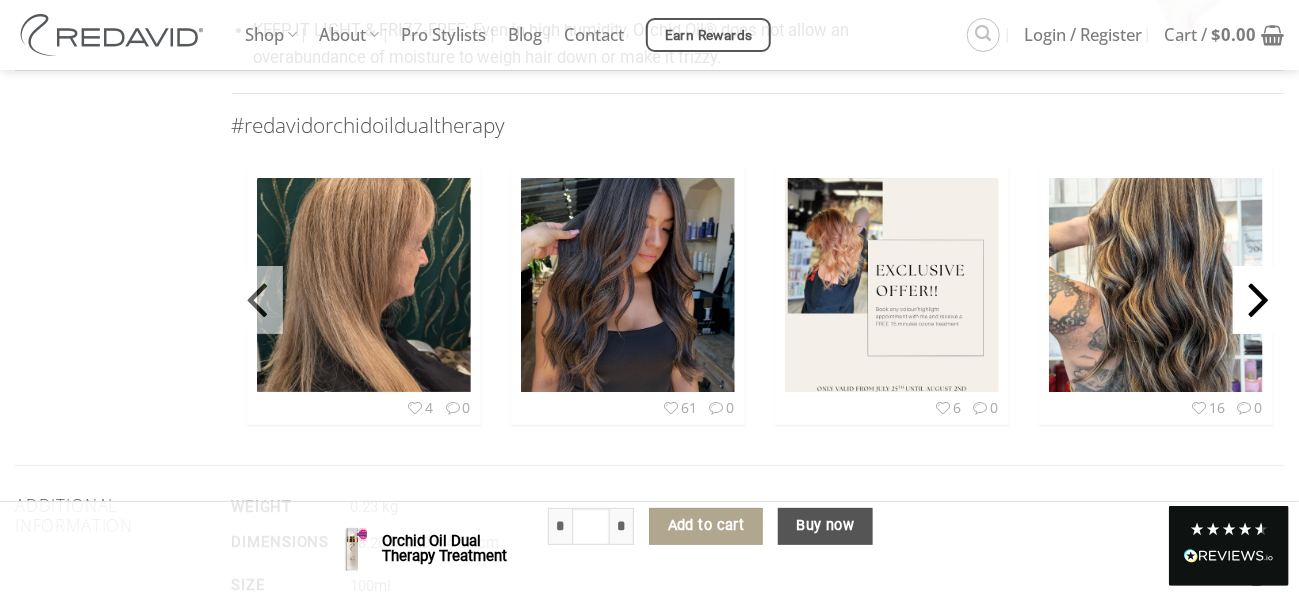 click at bounding box center [1258, 296] 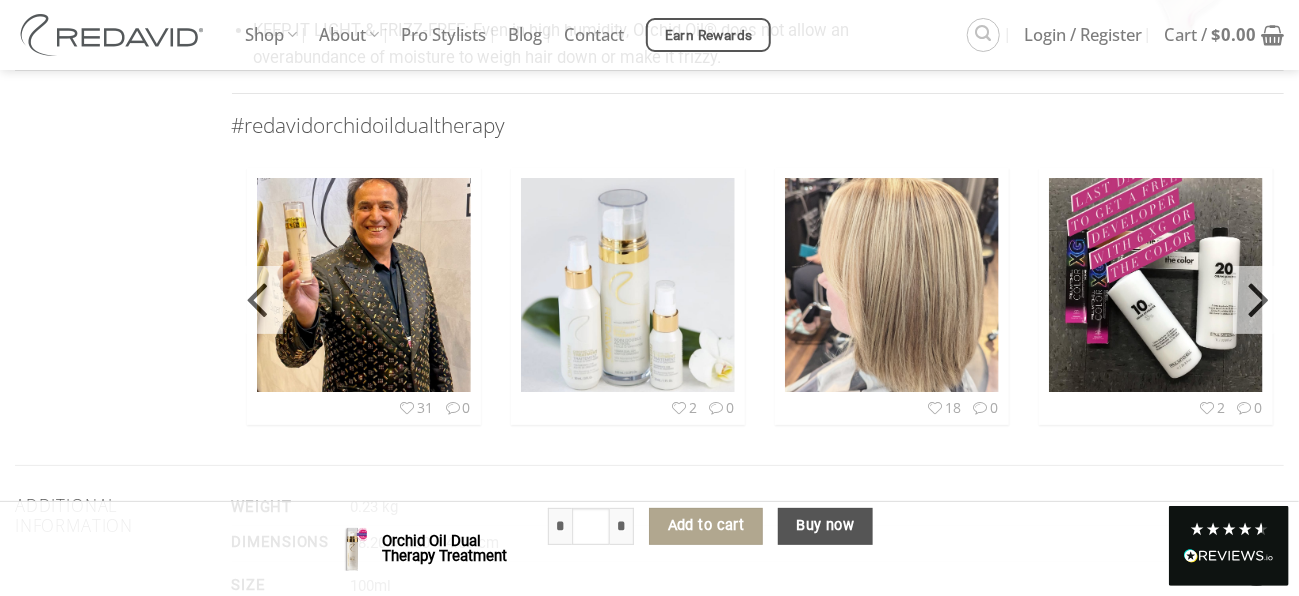 click at bounding box center [1258, 296] 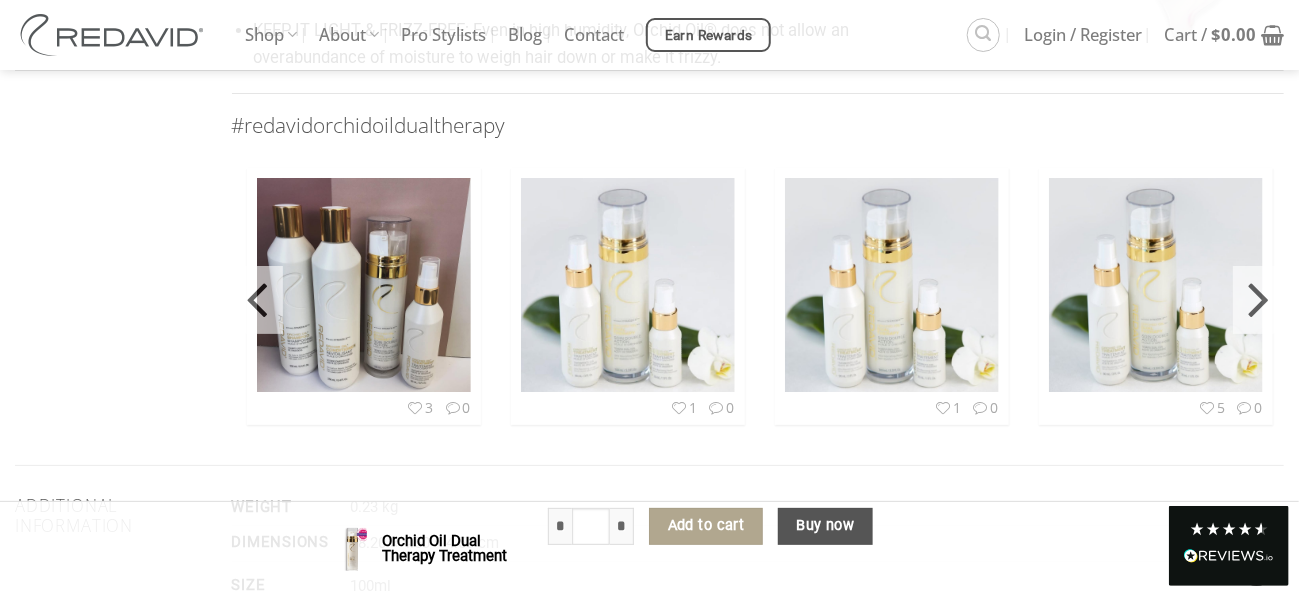 click at bounding box center [1258, 296] 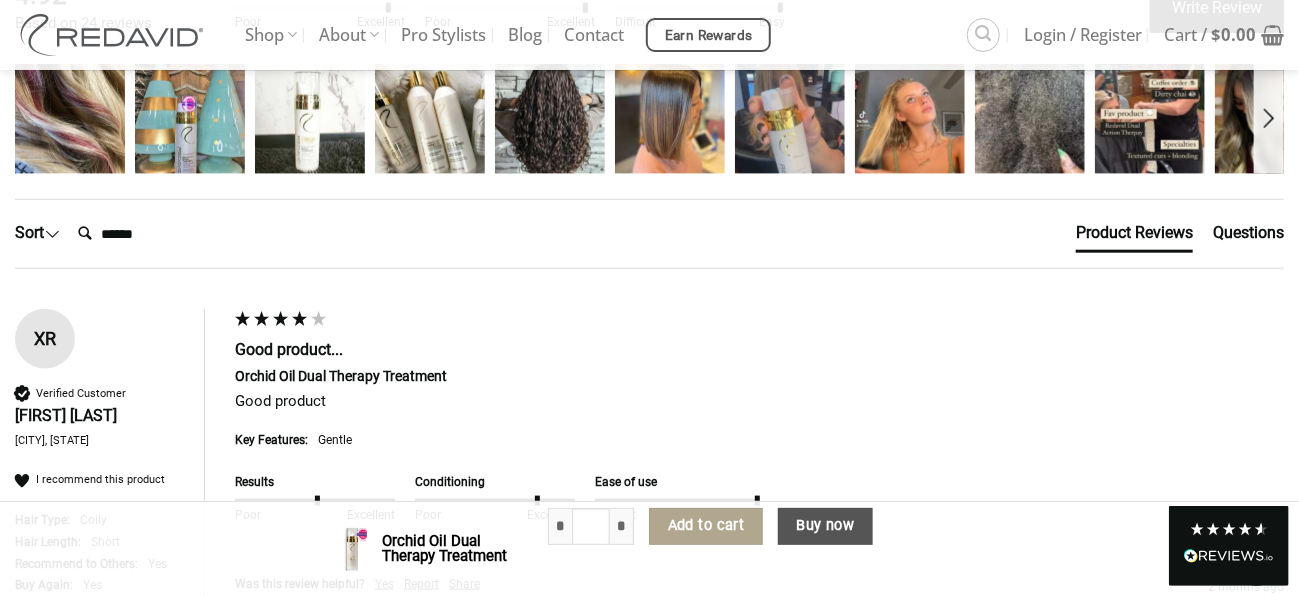 scroll, scrollTop: 4242, scrollLeft: 0, axis: vertical 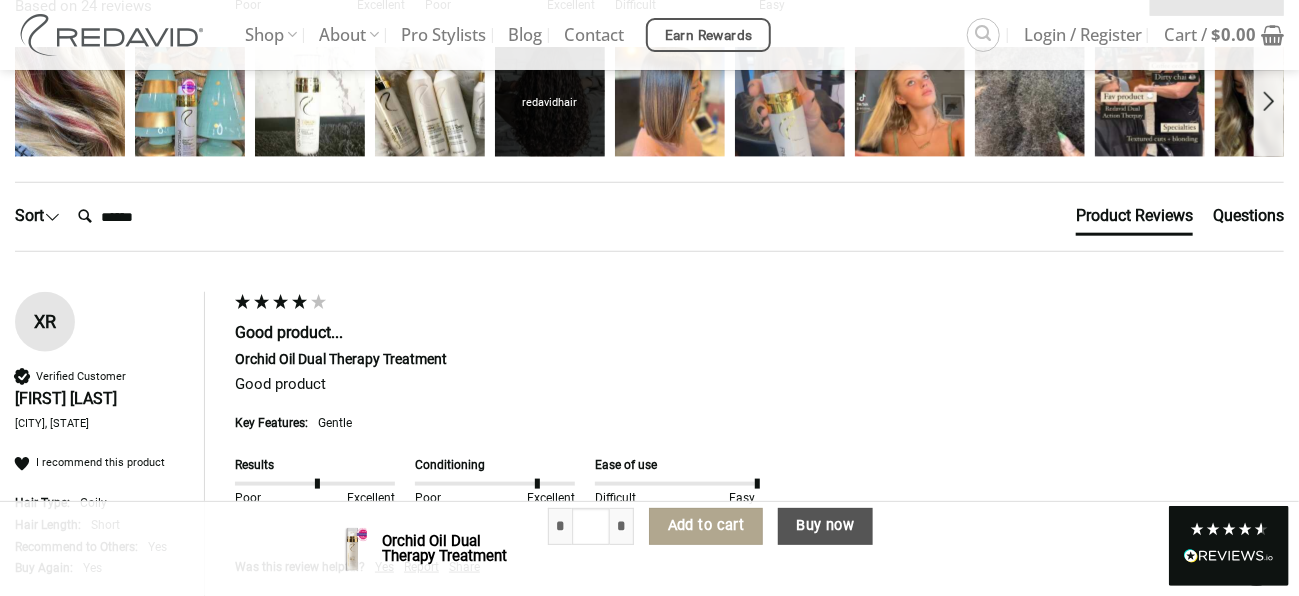 click on "redavidhair" at bounding box center (550, 102) 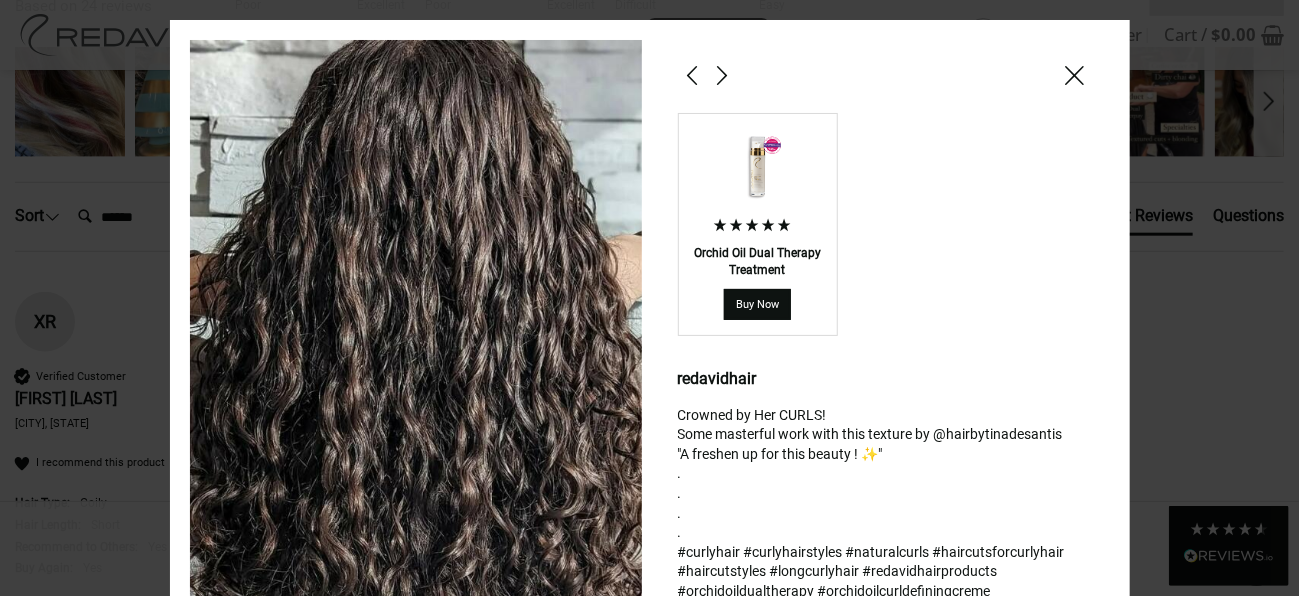 scroll, scrollTop: 0, scrollLeft: 0, axis: both 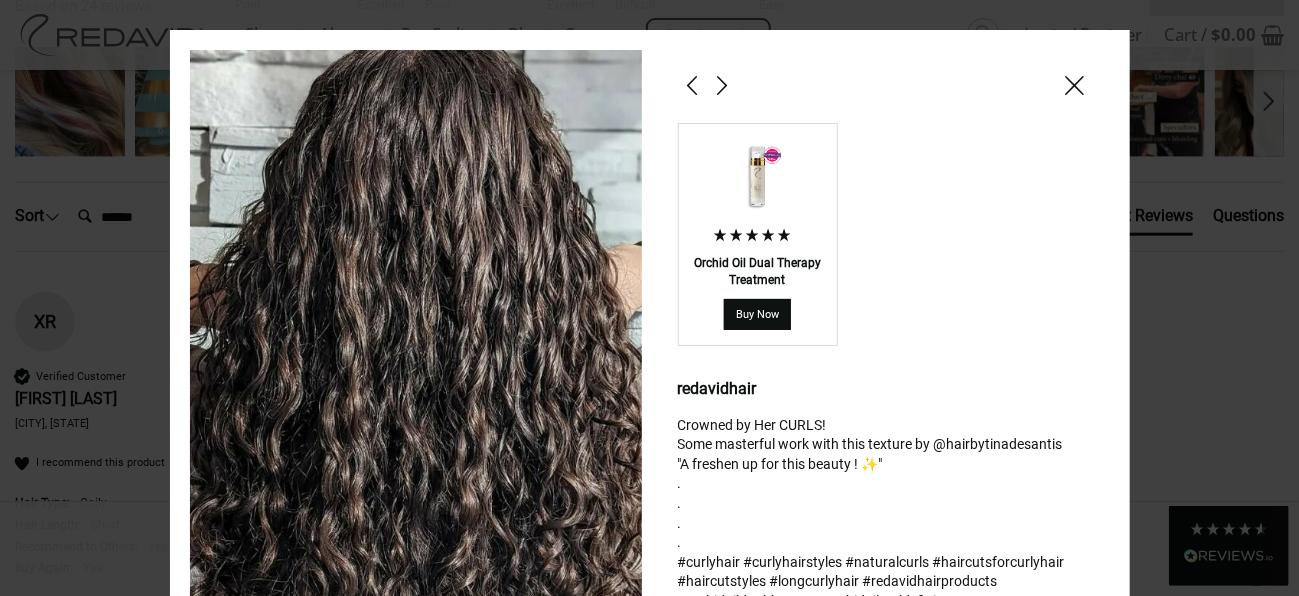 click at bounding box center [1075, 85] 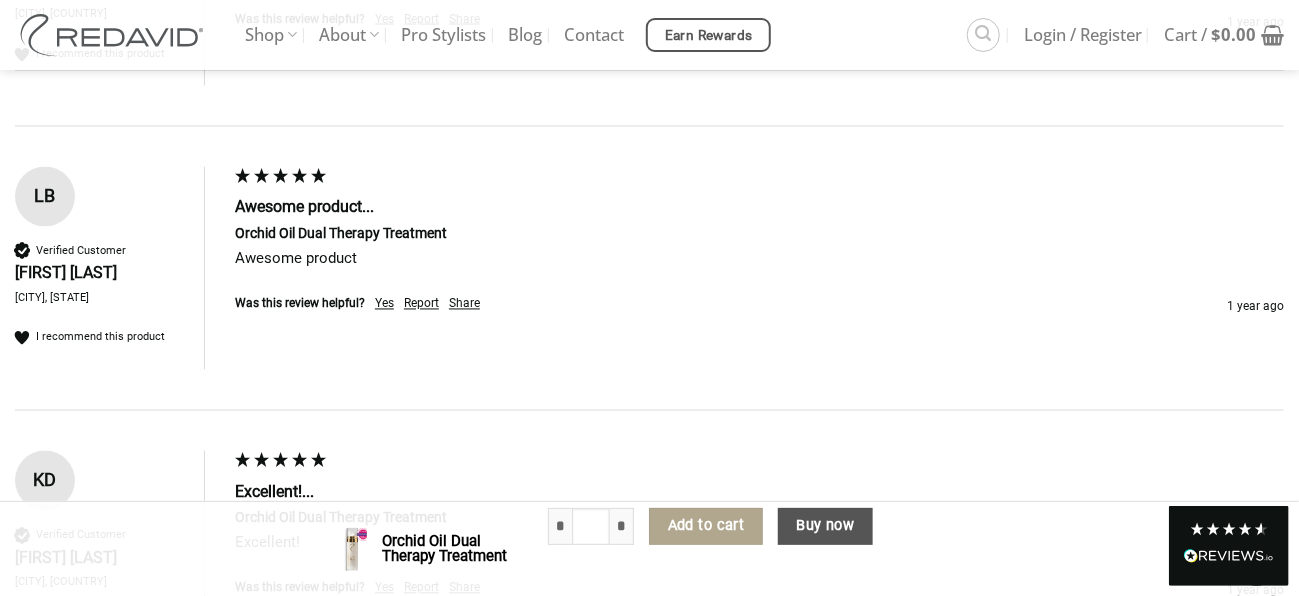 scroll, scrollTop: 8367, scrollLeft: 0, axis: vertical 